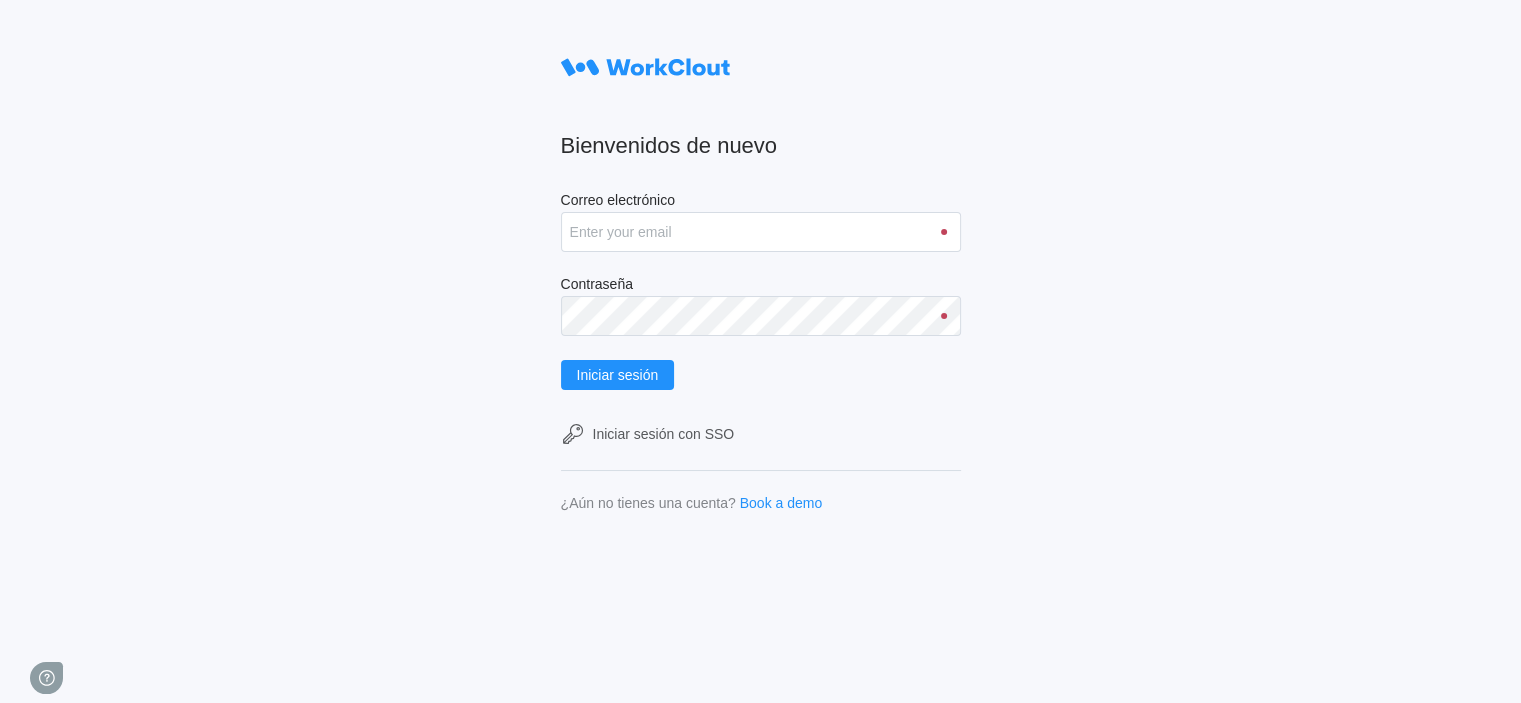 scroll, scrollTop: 0, scrollLeft: 0, axis: both 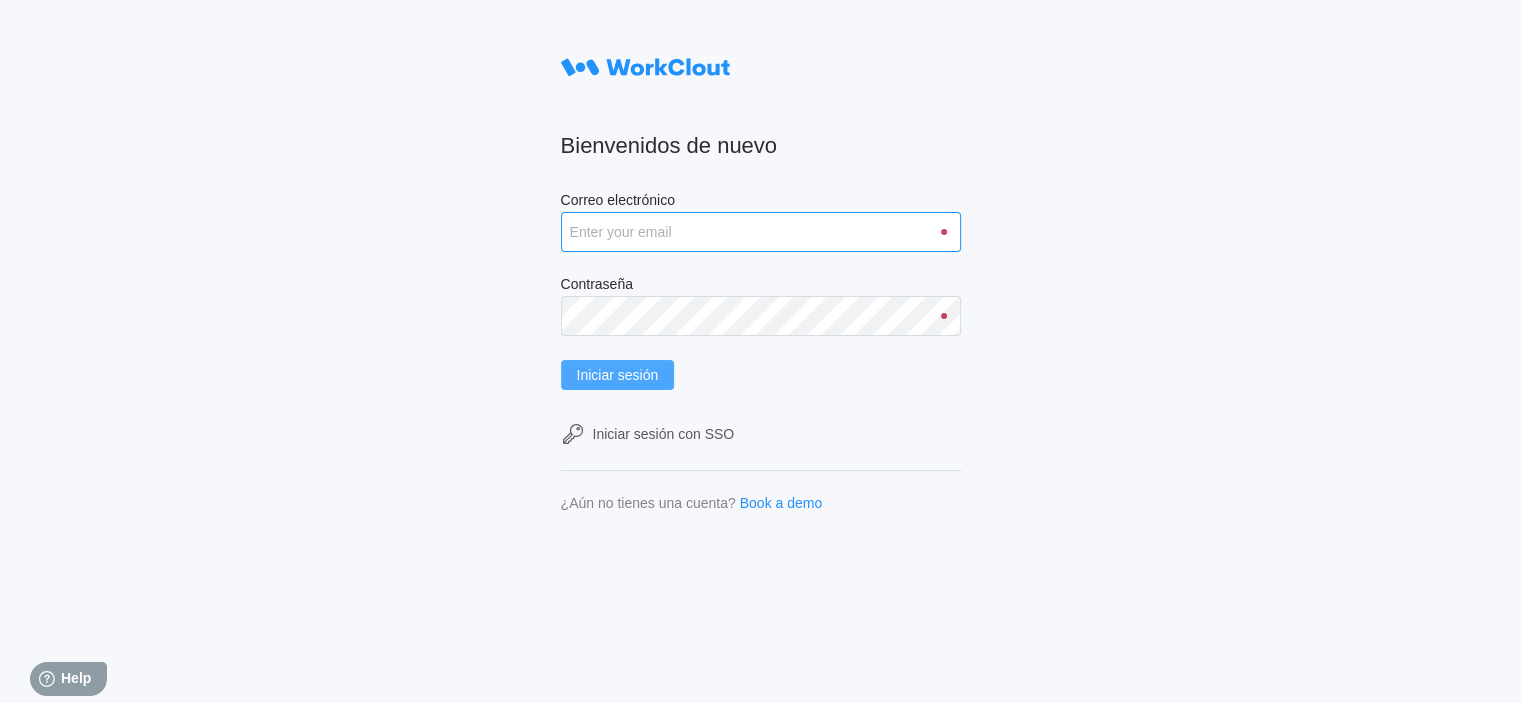 type on "david.blanco@tradebe.com" 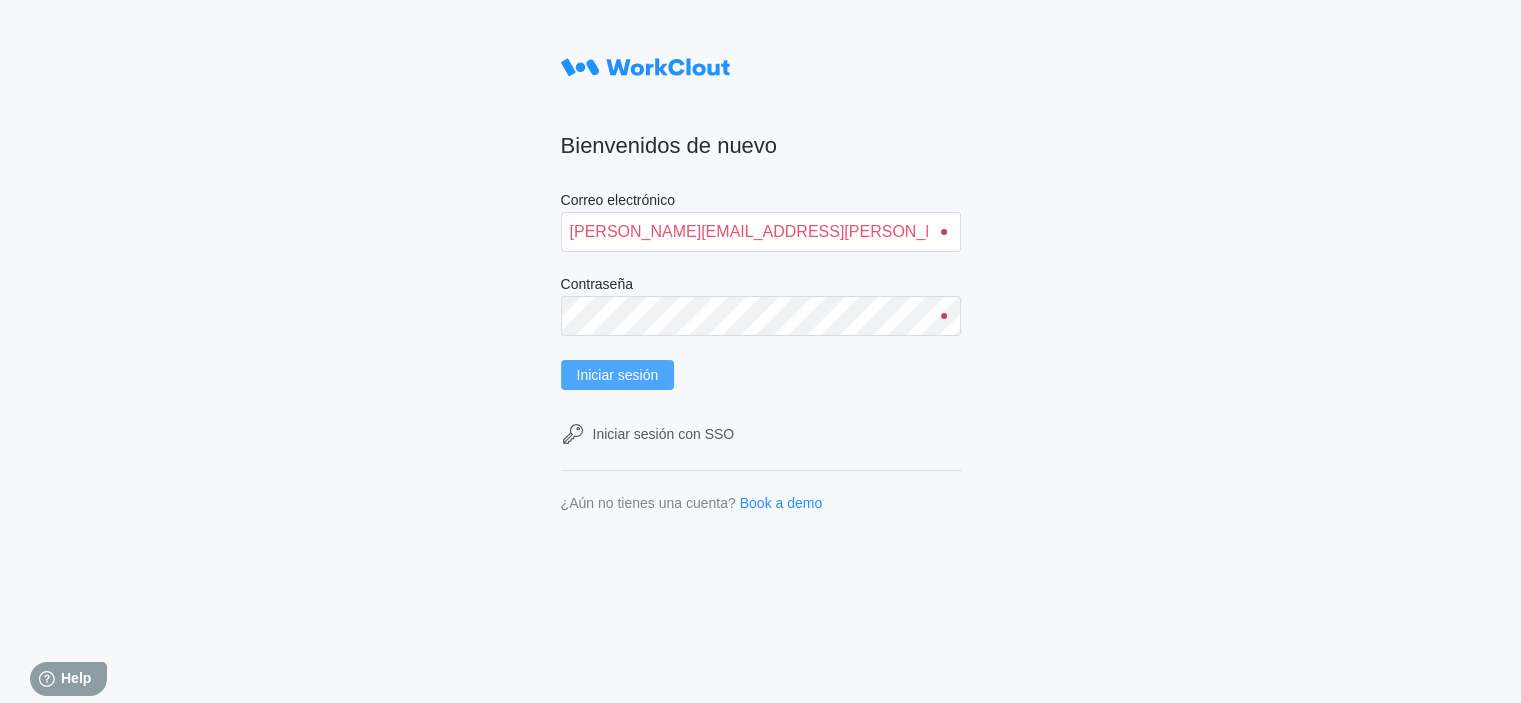 click on "Iniciar sesión" at bounding box center [618, 375] 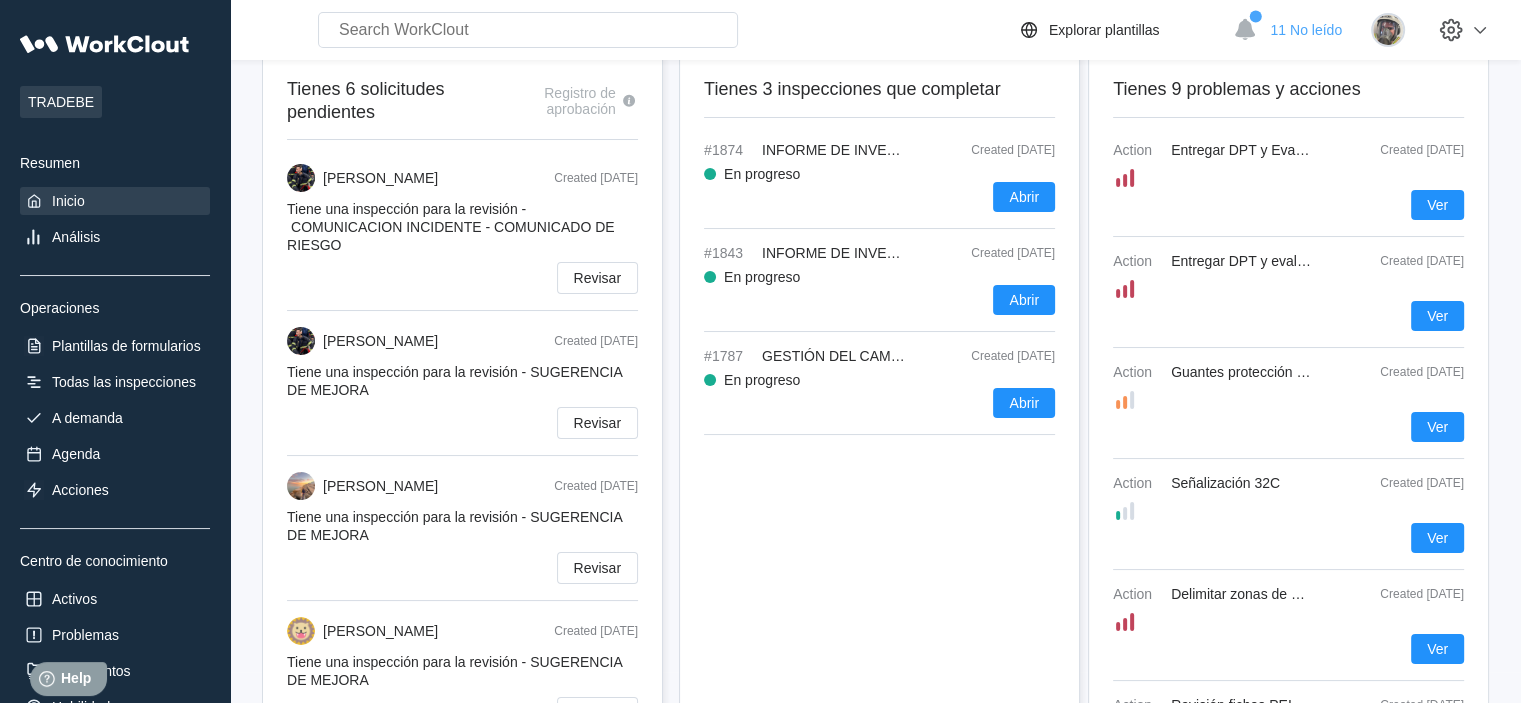 scroll, scrollTop: 0, scrollLeft: 0, axis: both 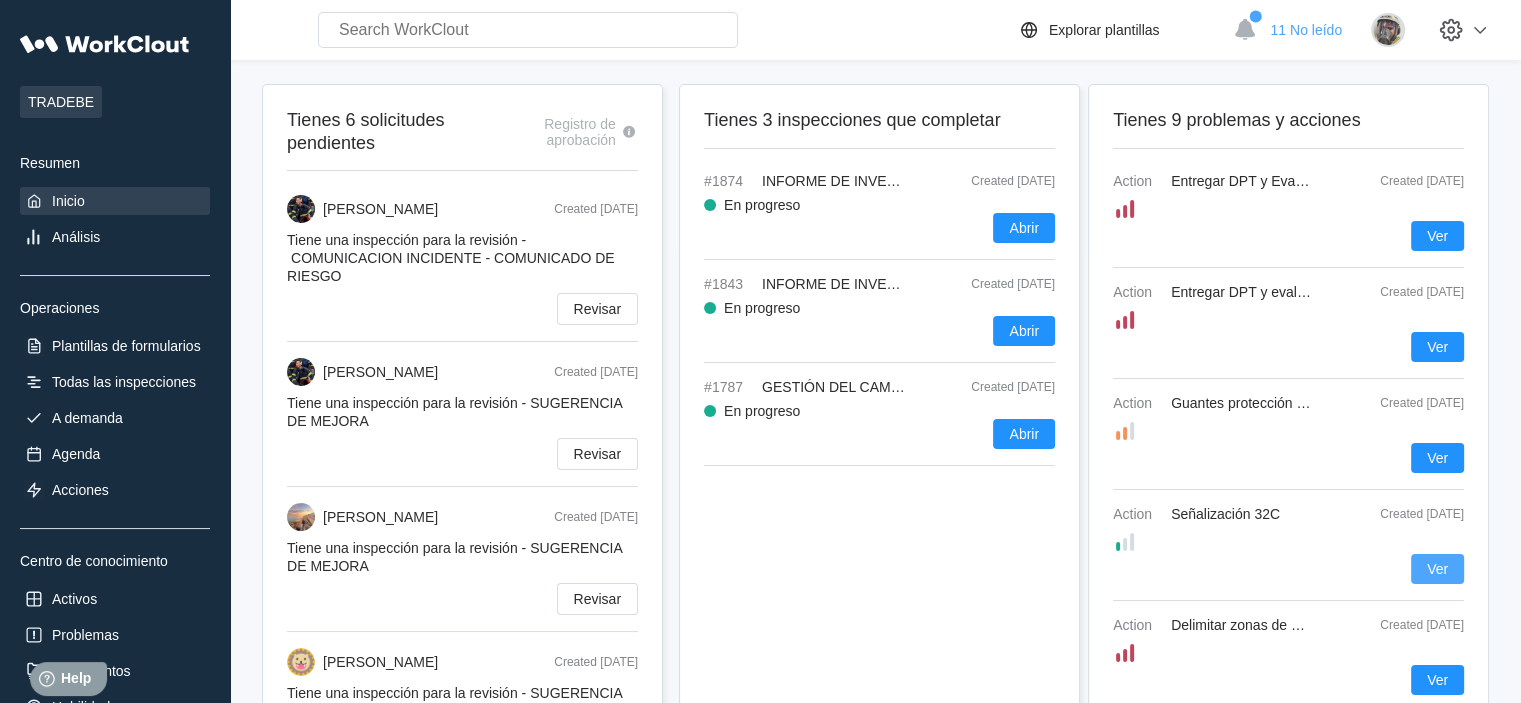 click on "Ver" at bounding box center [1437, 569] 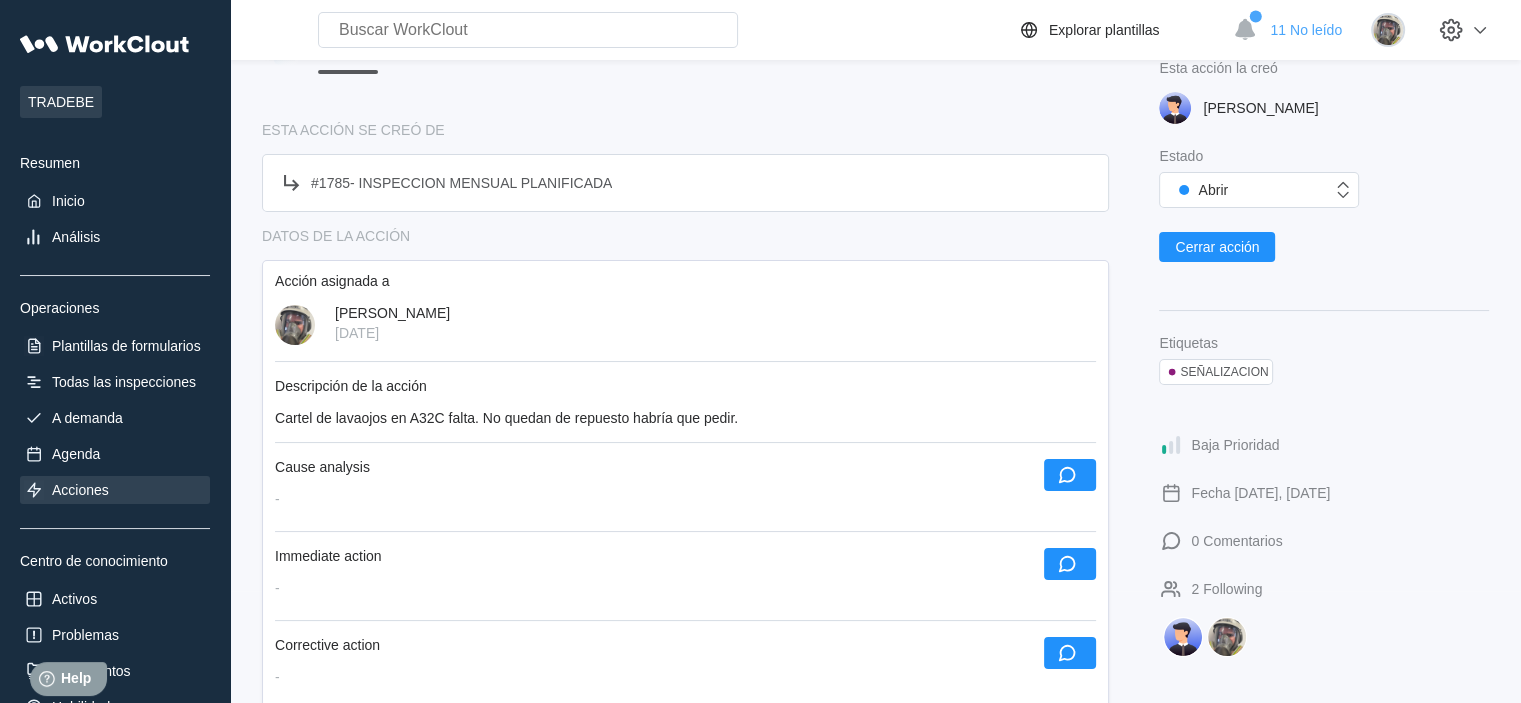 scroll, scrollTop: 0, scrollLeft: 0, axis: both 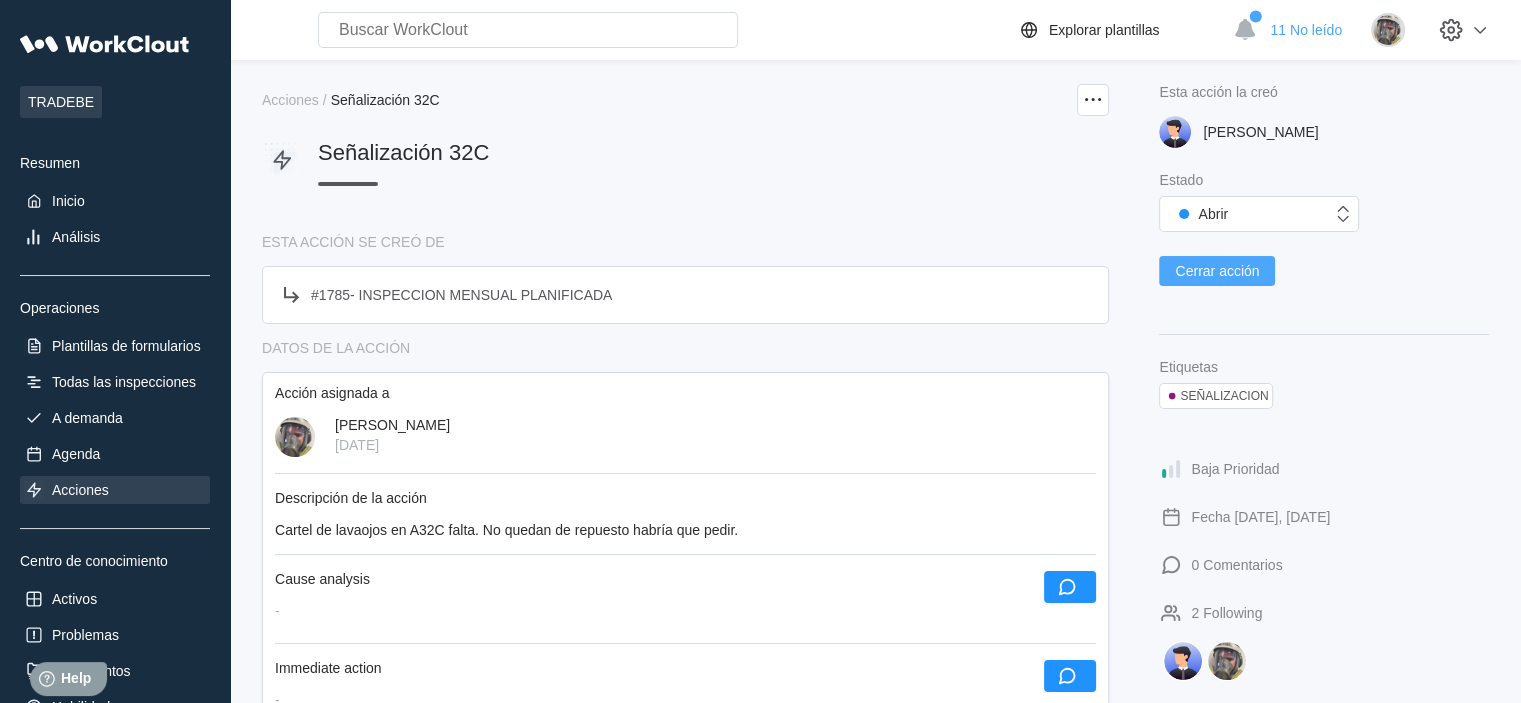 click on "Cerrar acción" at bounding box center (1217, 271) 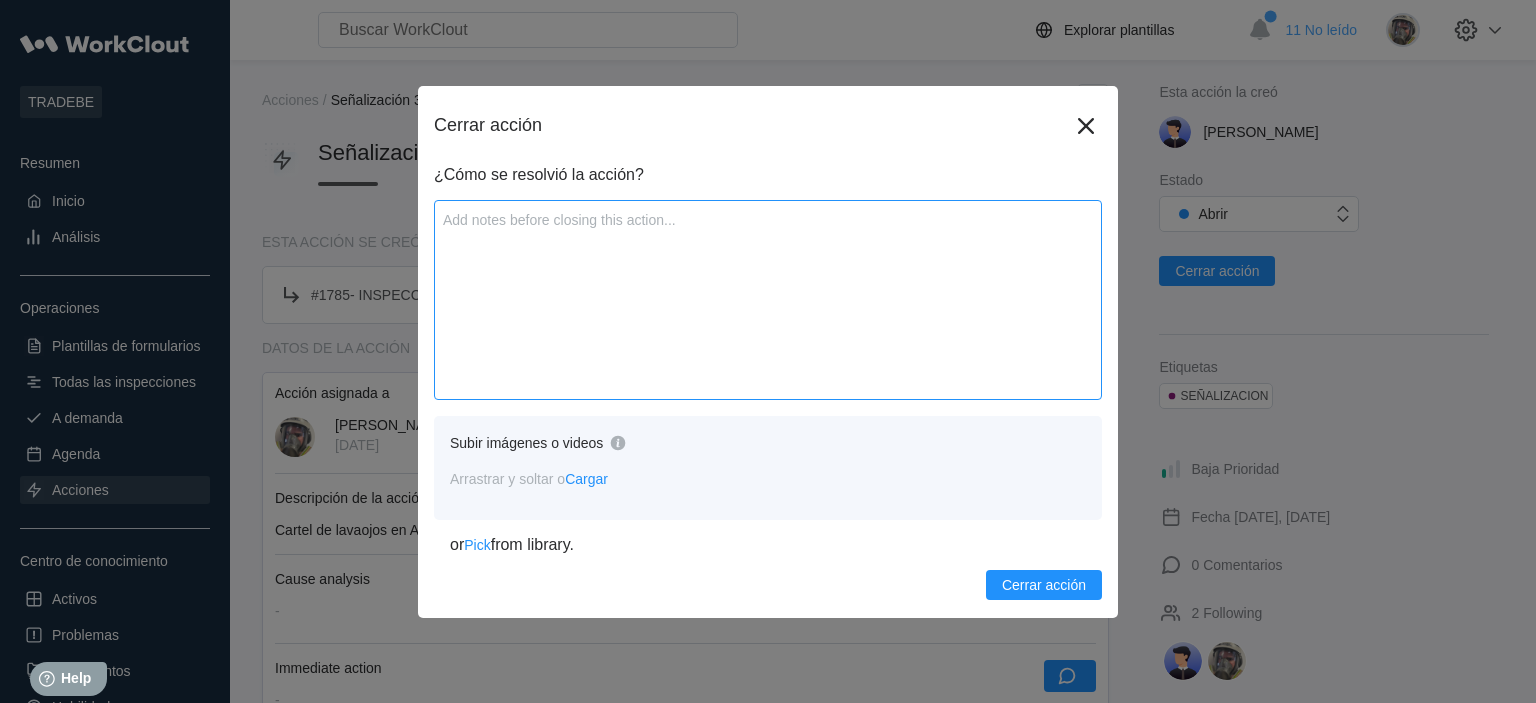 click at bounding box center [768, 300] 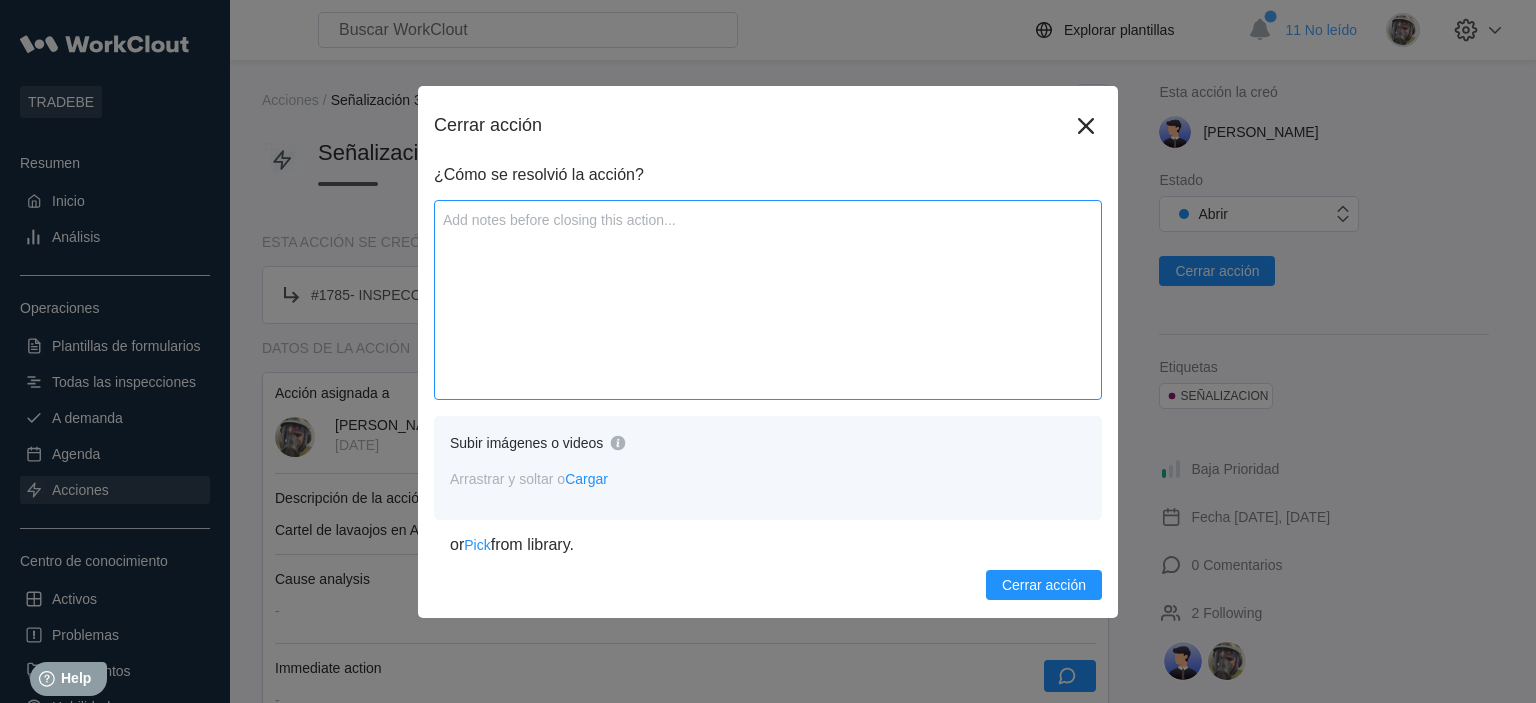type on "C" 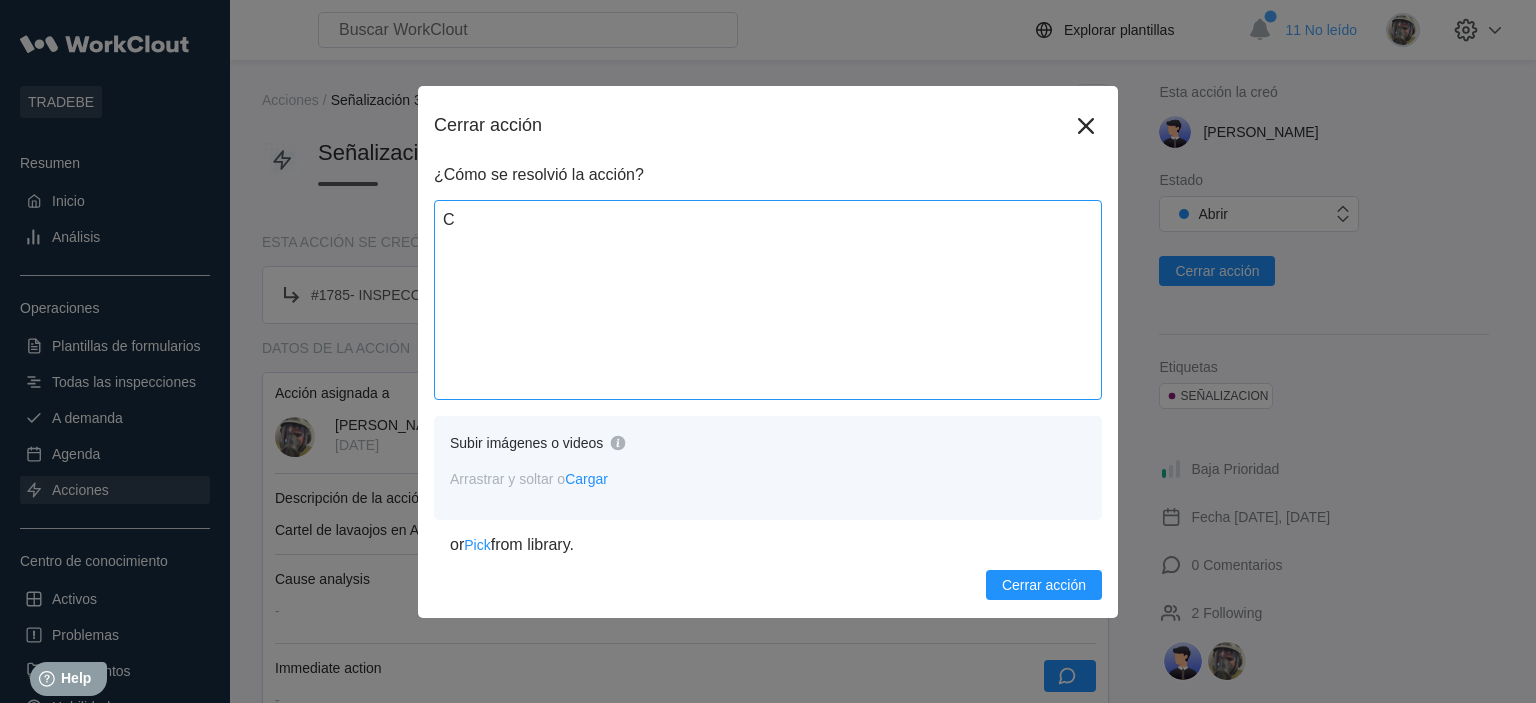 type on "CA" 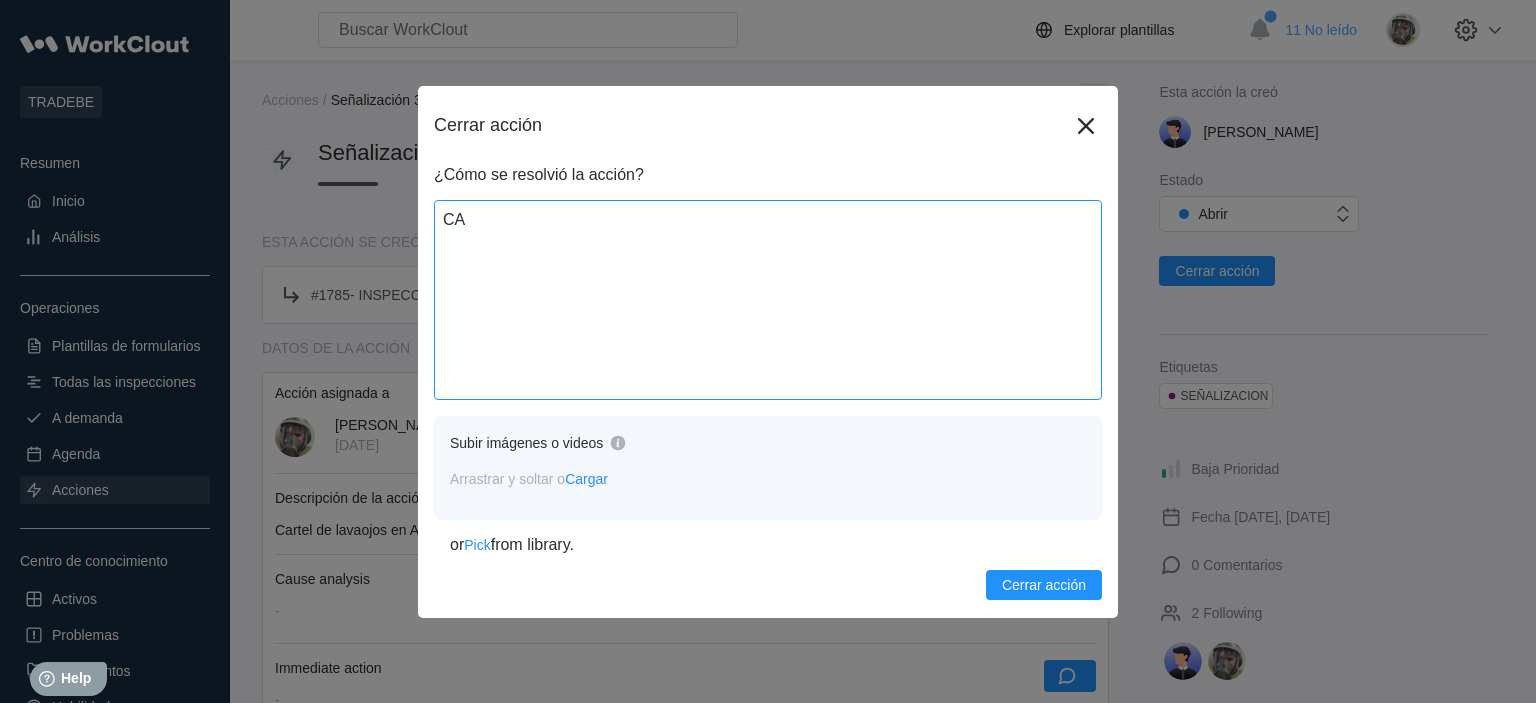 type on "C" 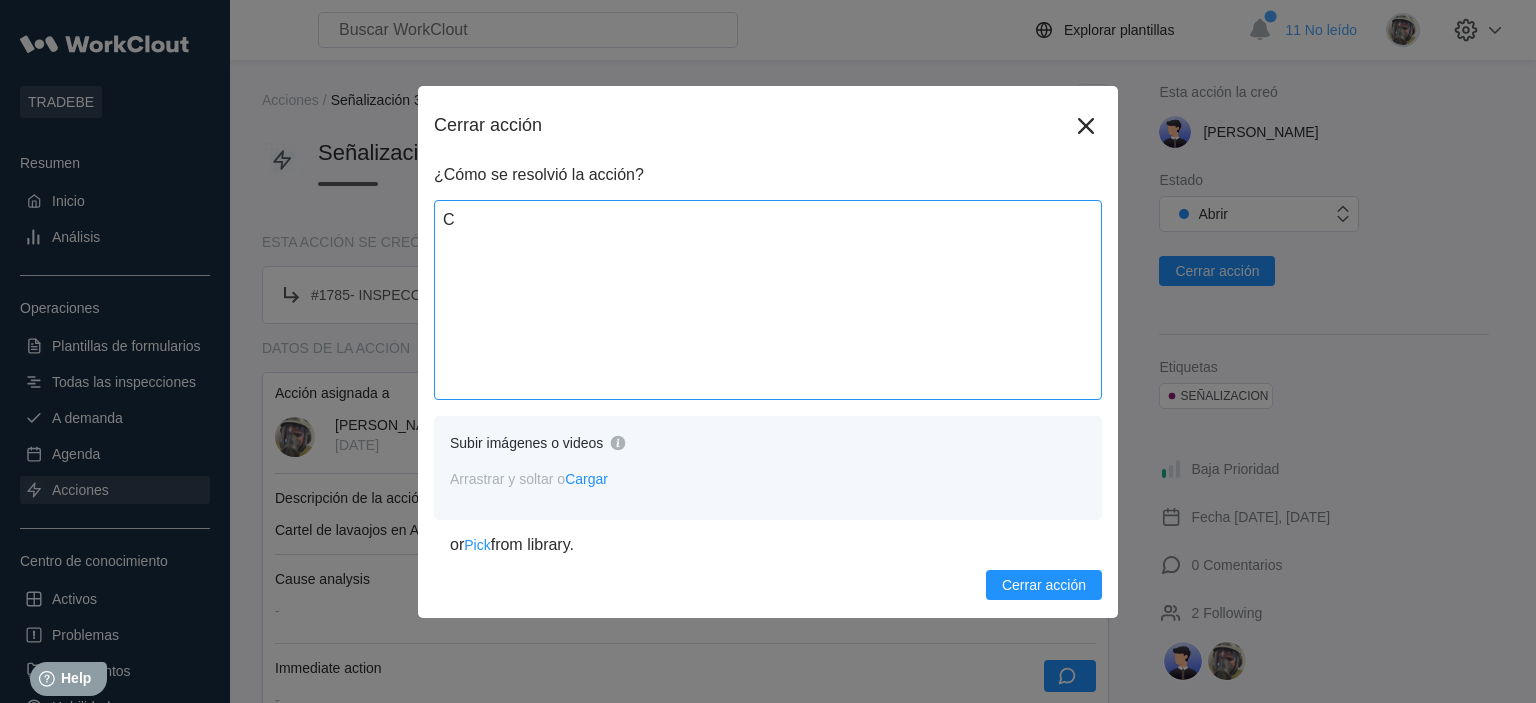 type on "Ca" 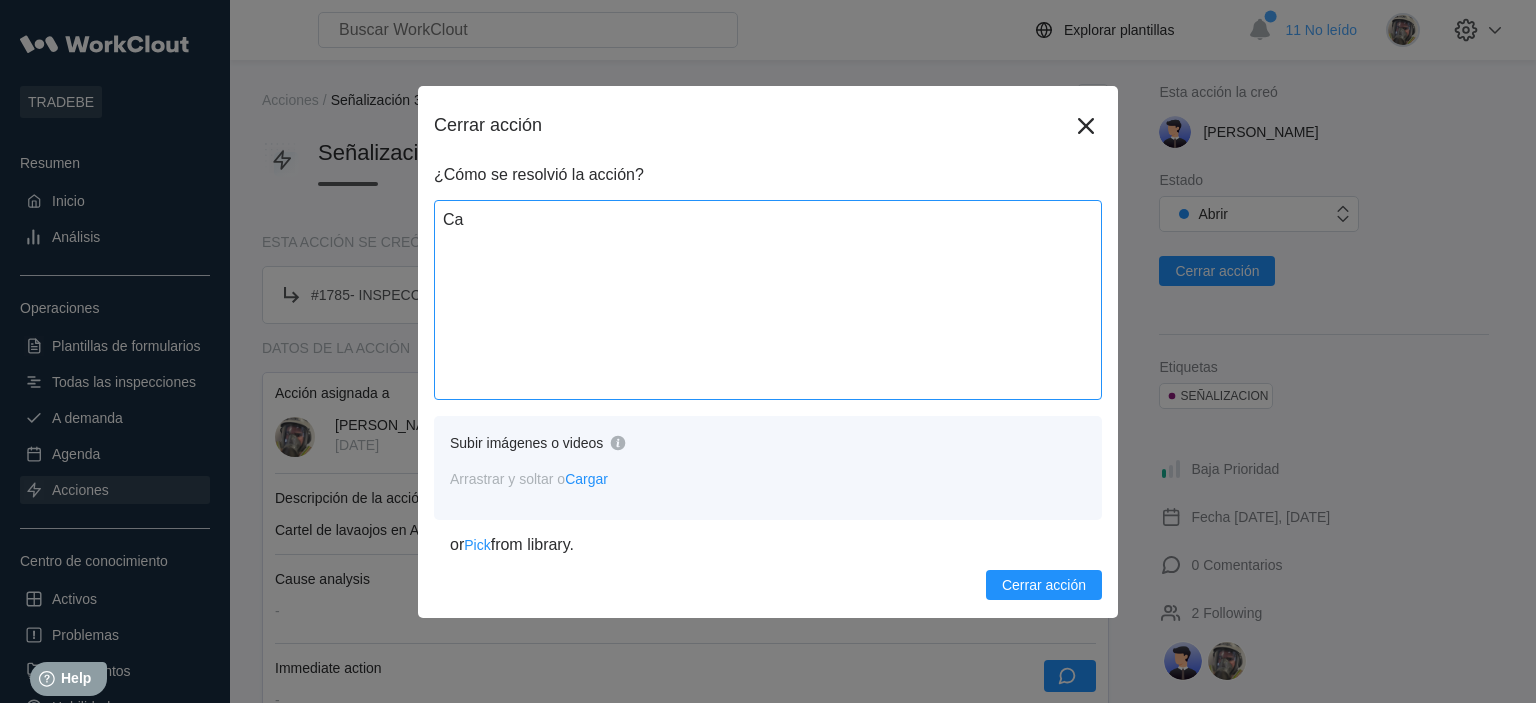 type on "Car" 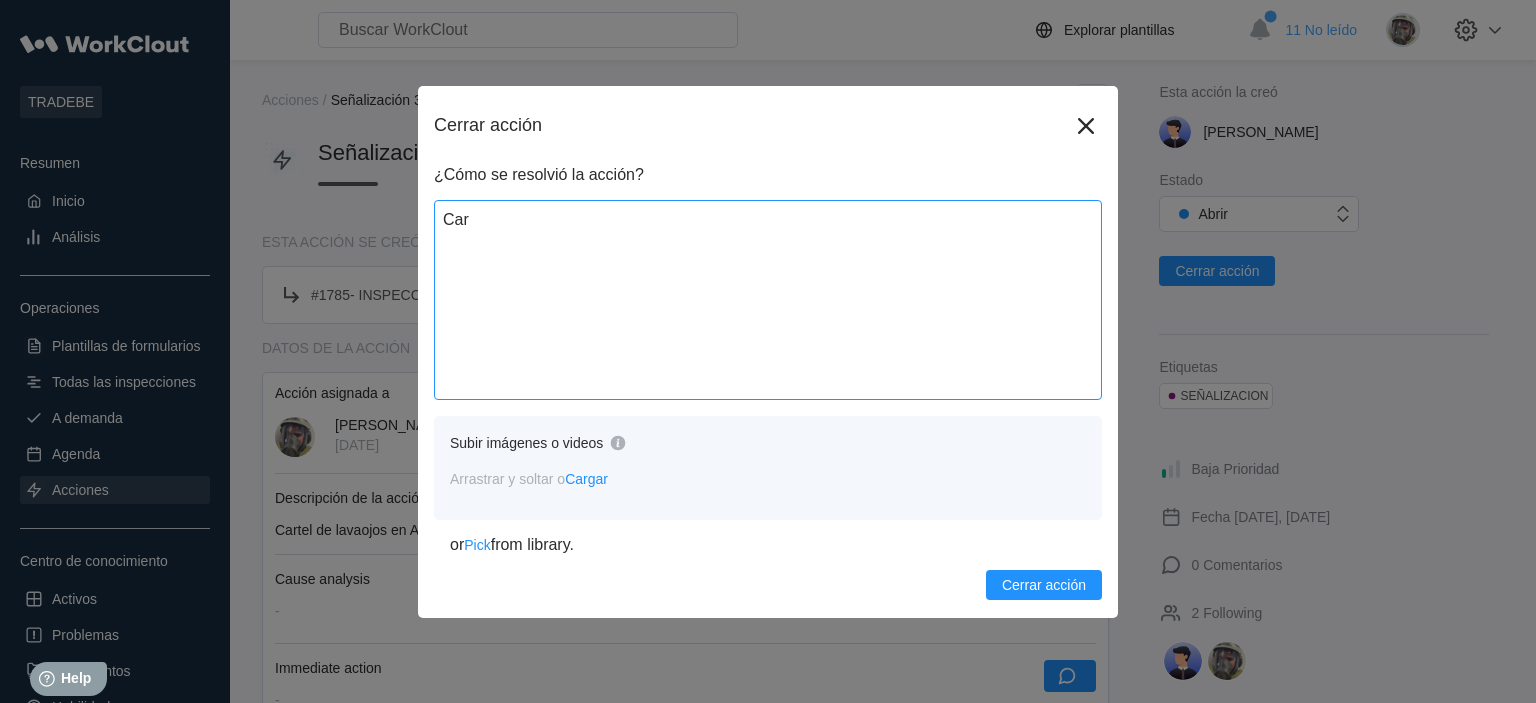 type on "Cart" 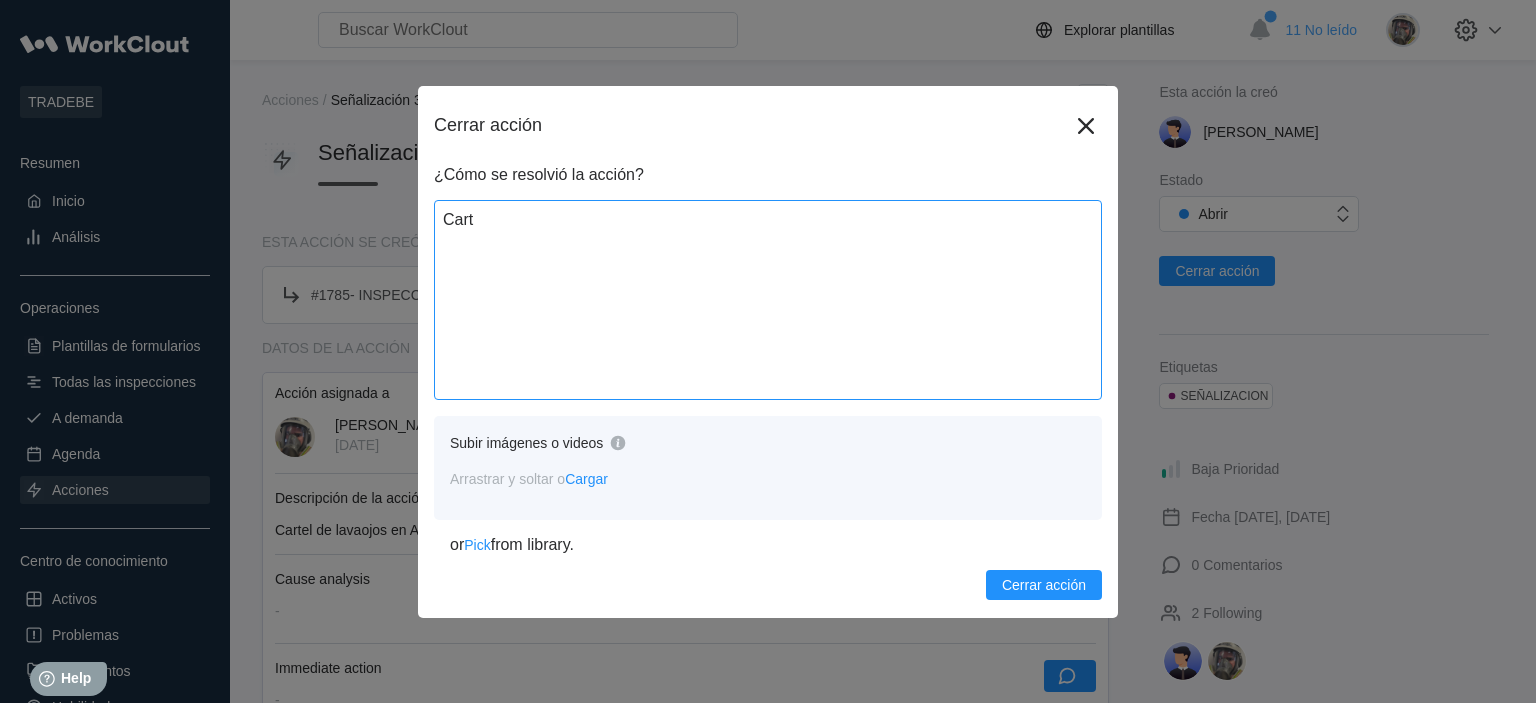 type on "Carte" 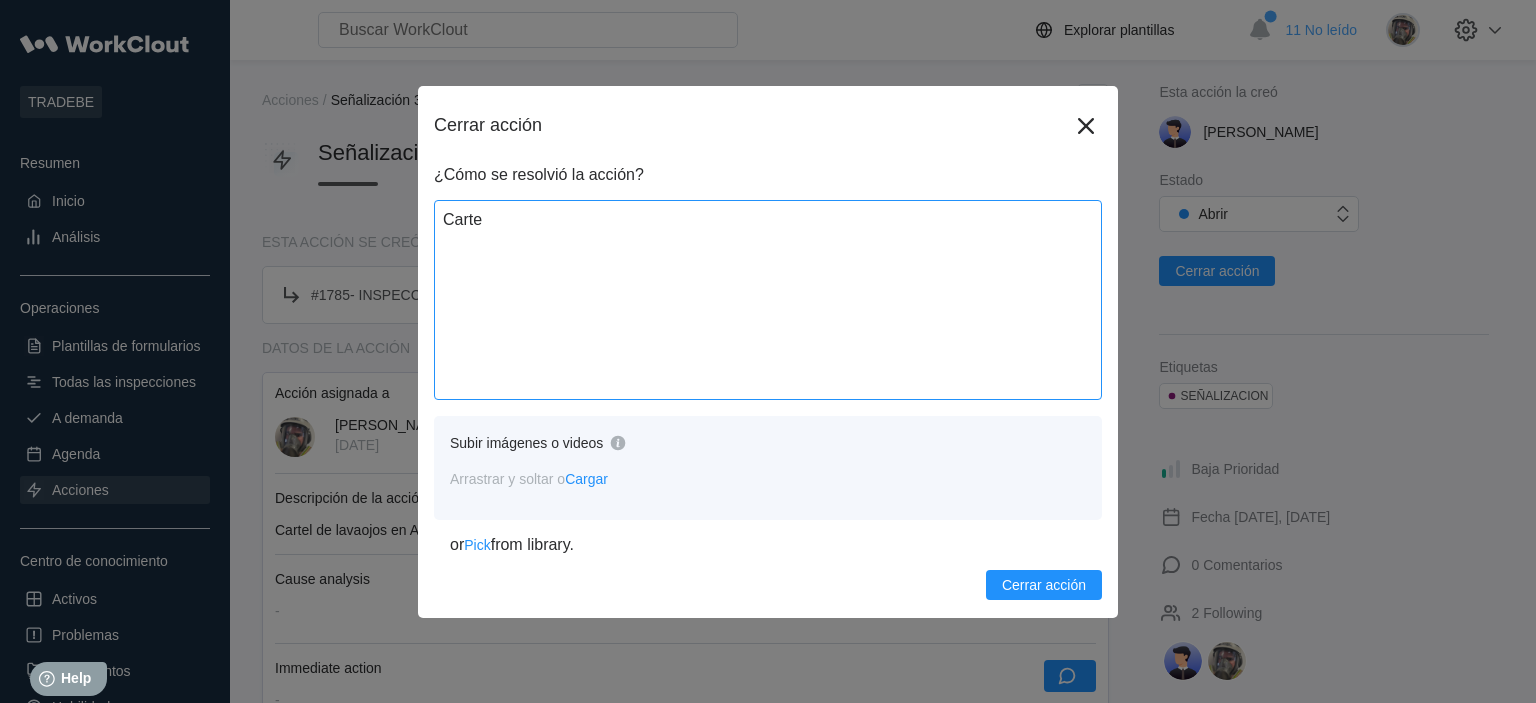 type on "Cartee" 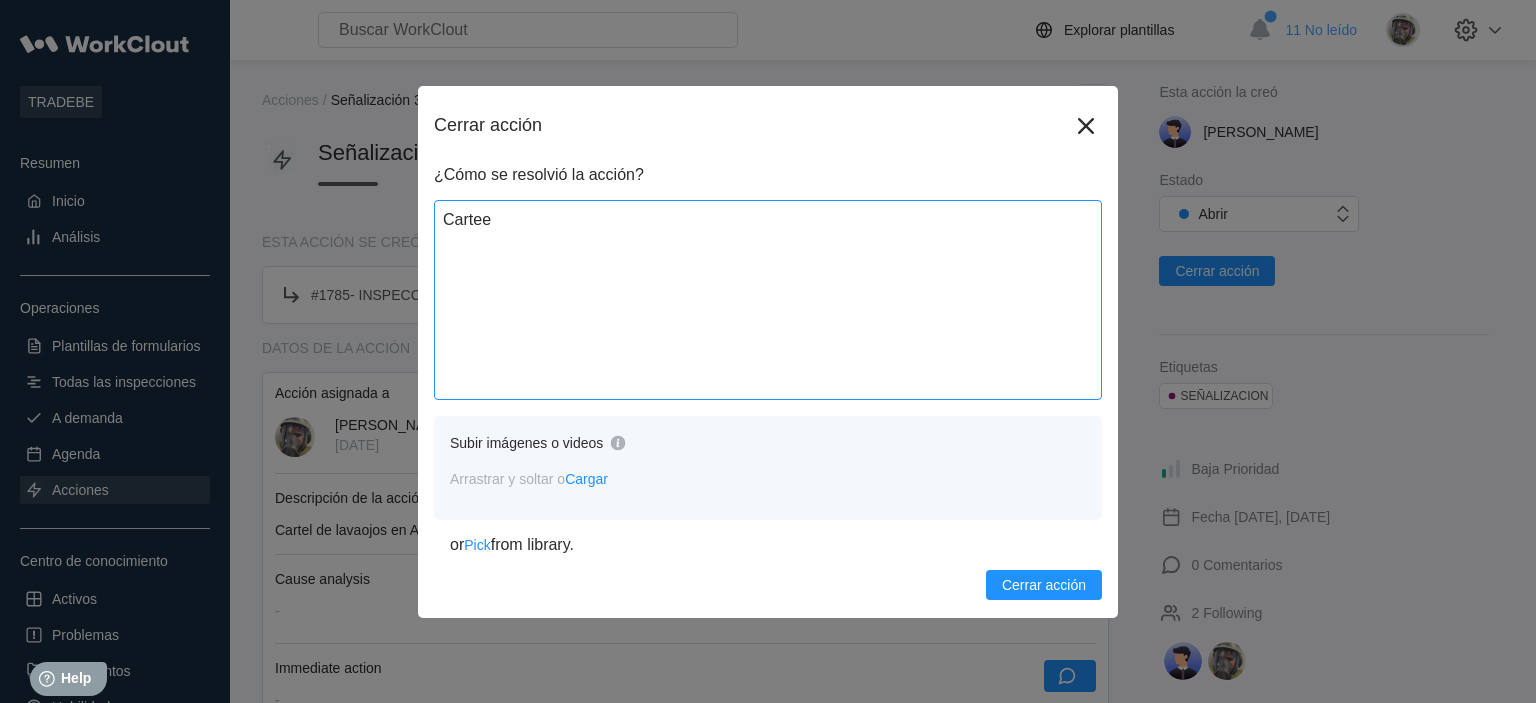 type on "Carte" 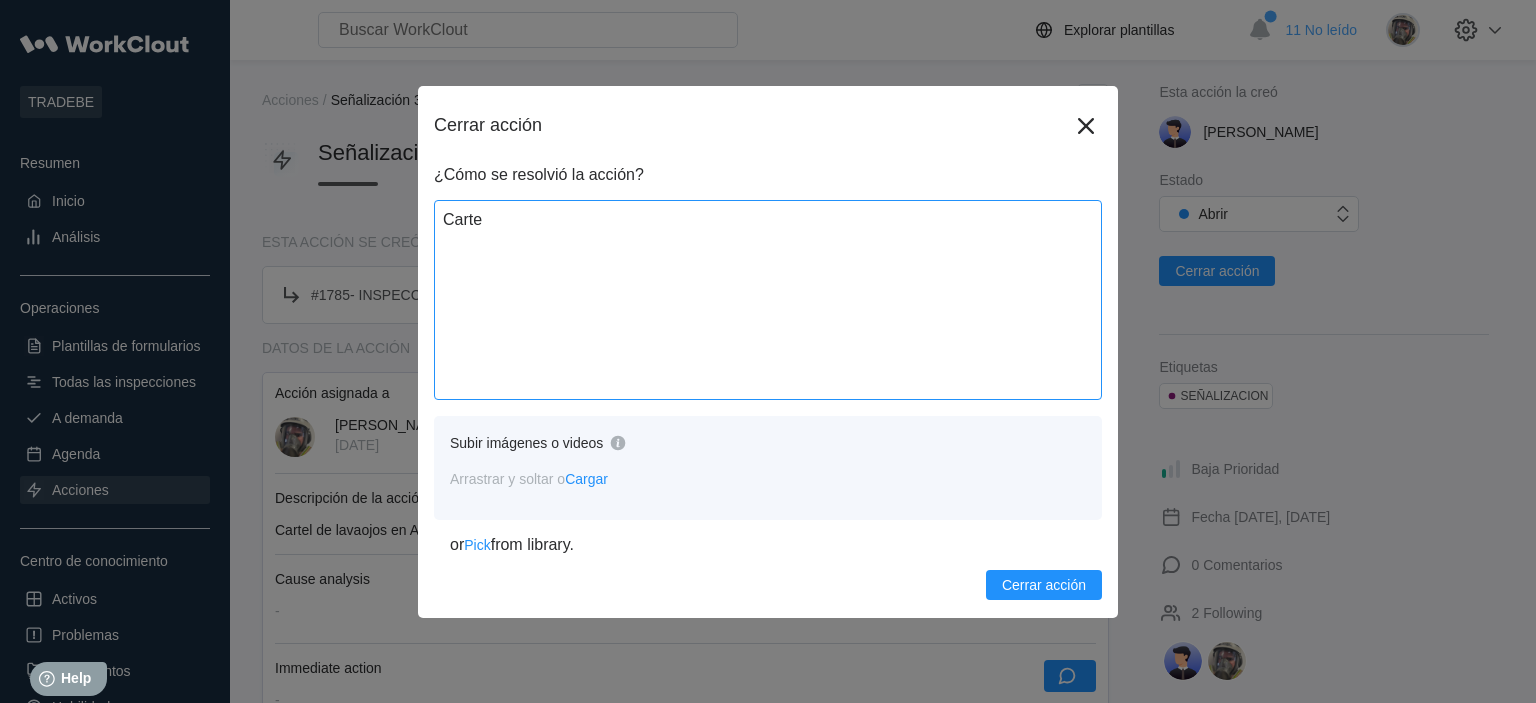 type on "Cartel" 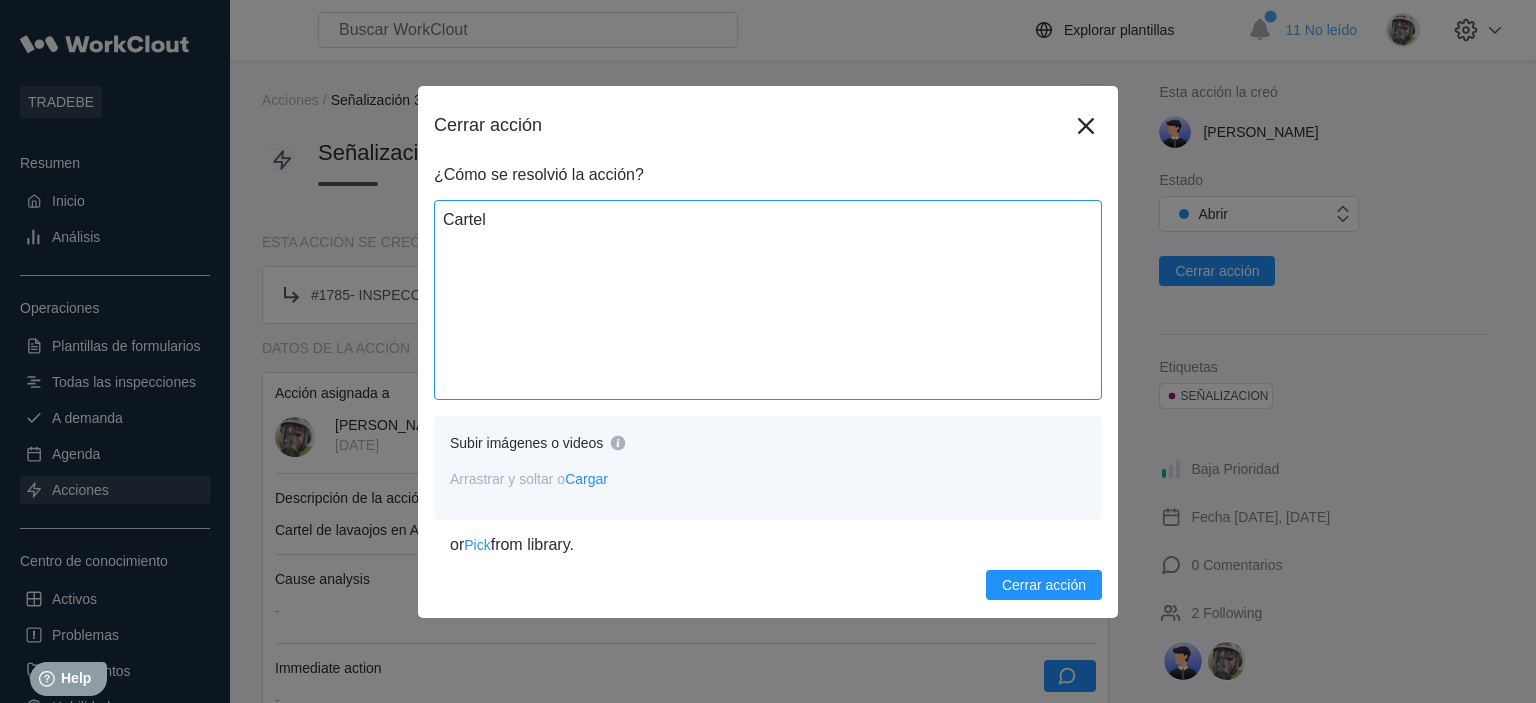 type on "Cartele" 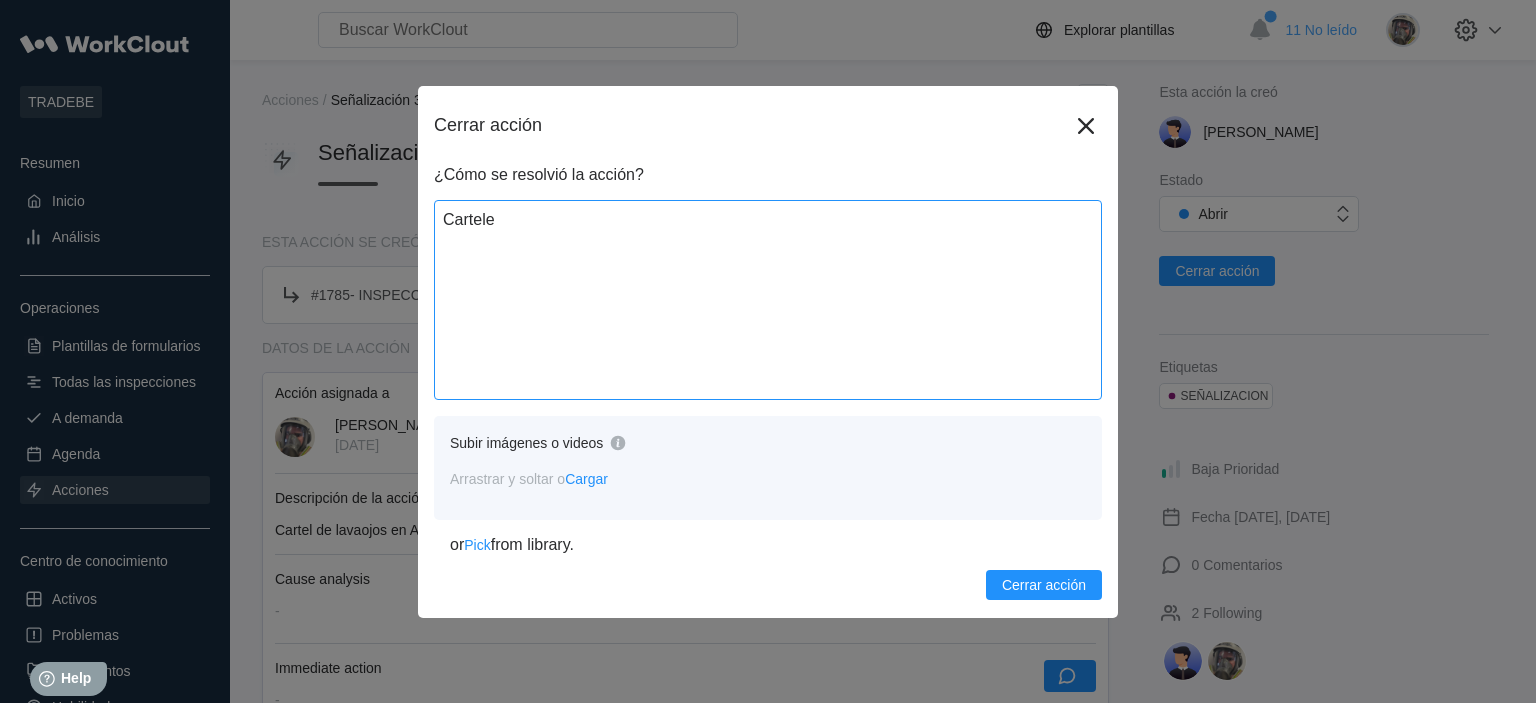 type on "Carteles" 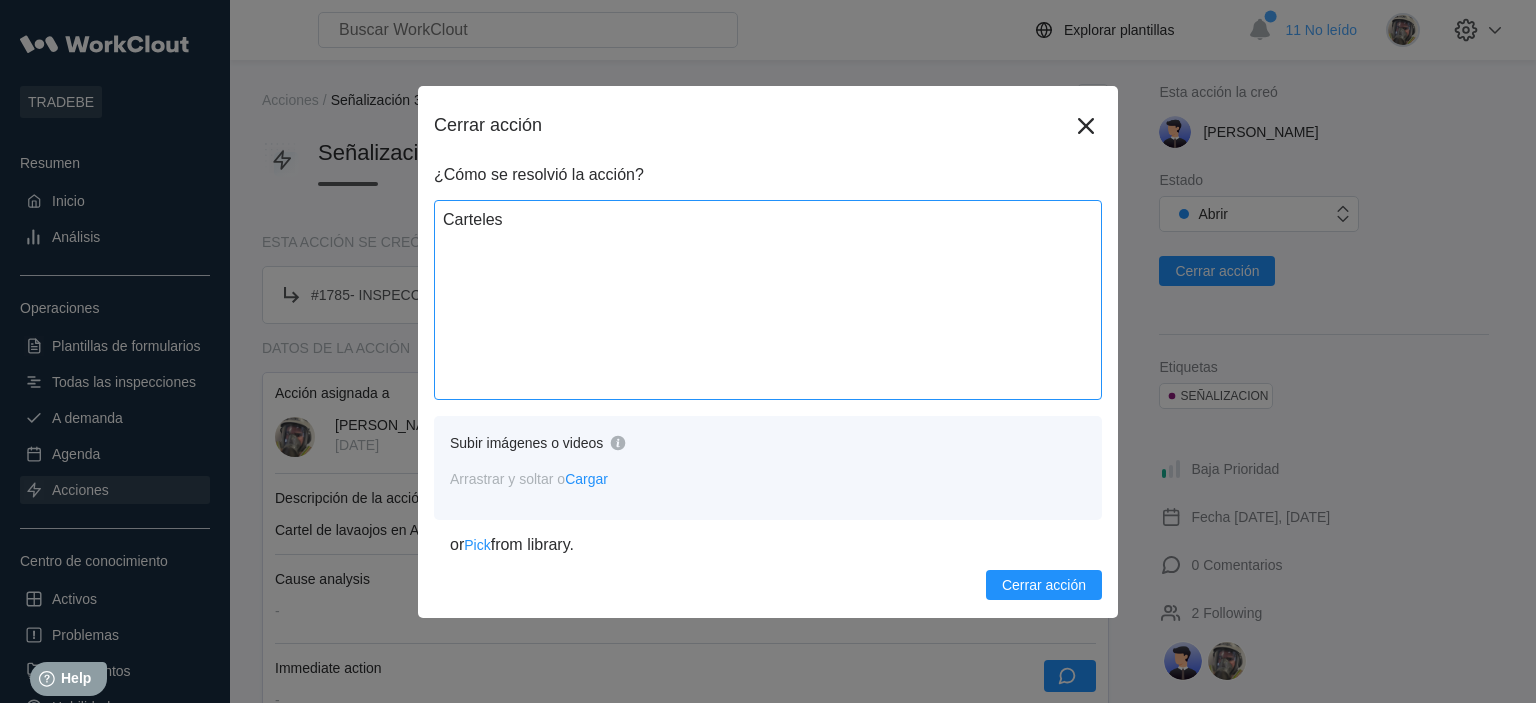 type on "Carteles" 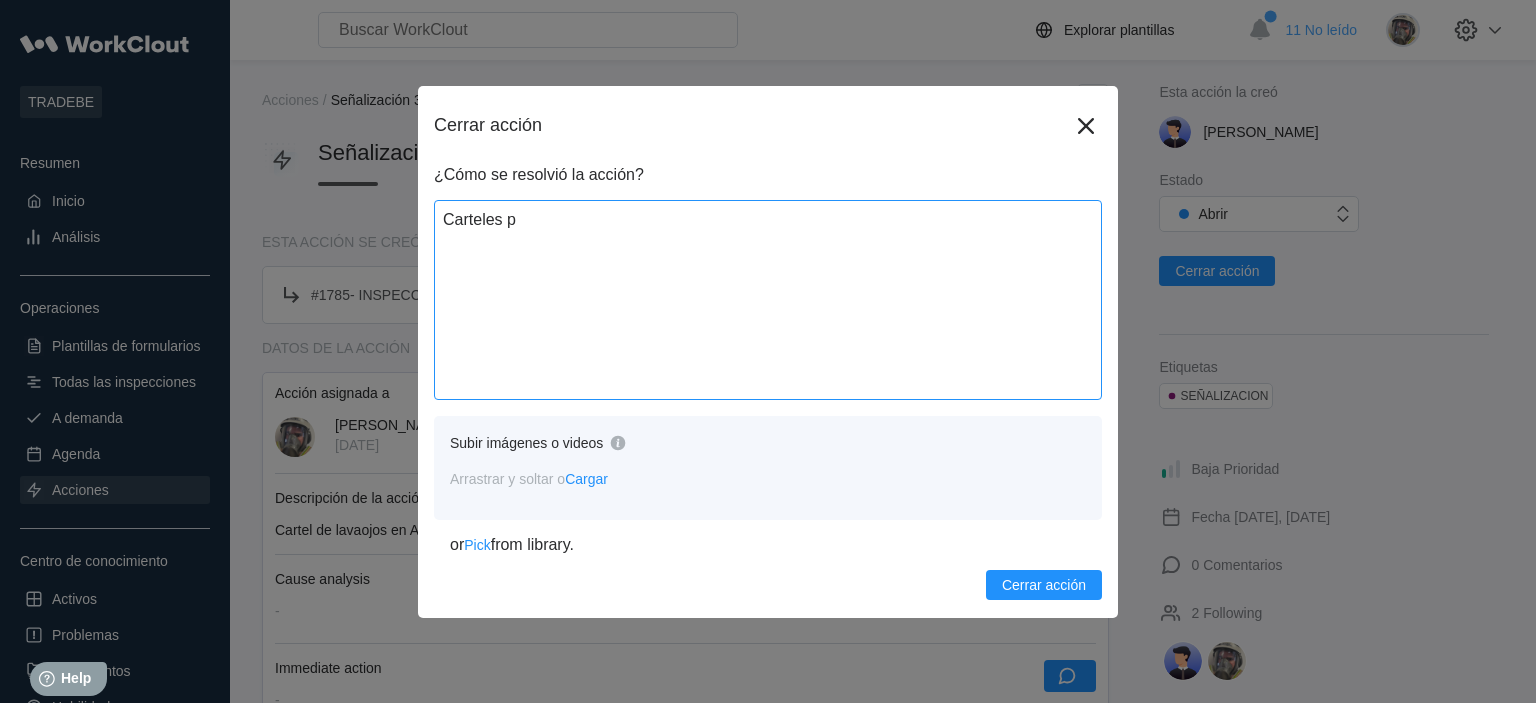 type on "Carteles pe" 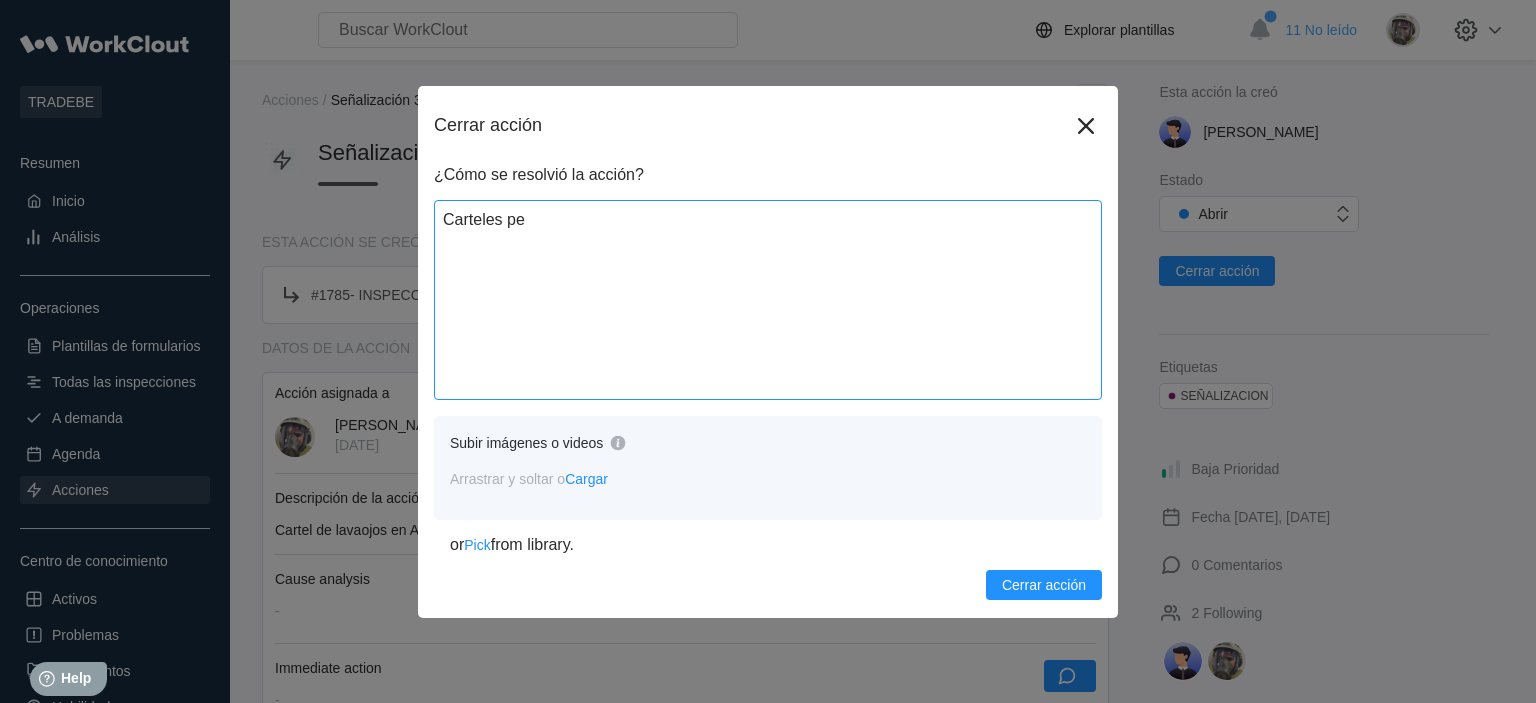 type on "Carteles ped" 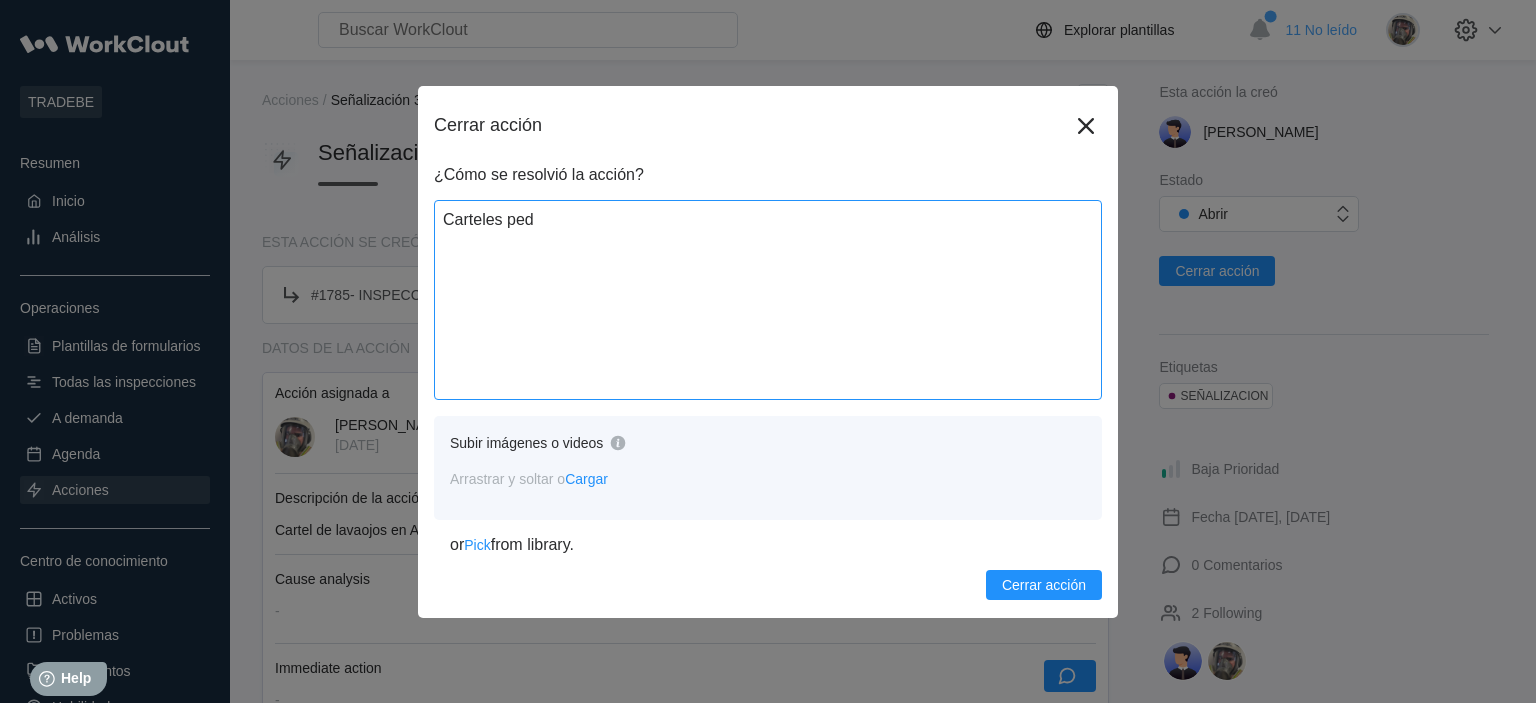 type on "Carteles pedi" 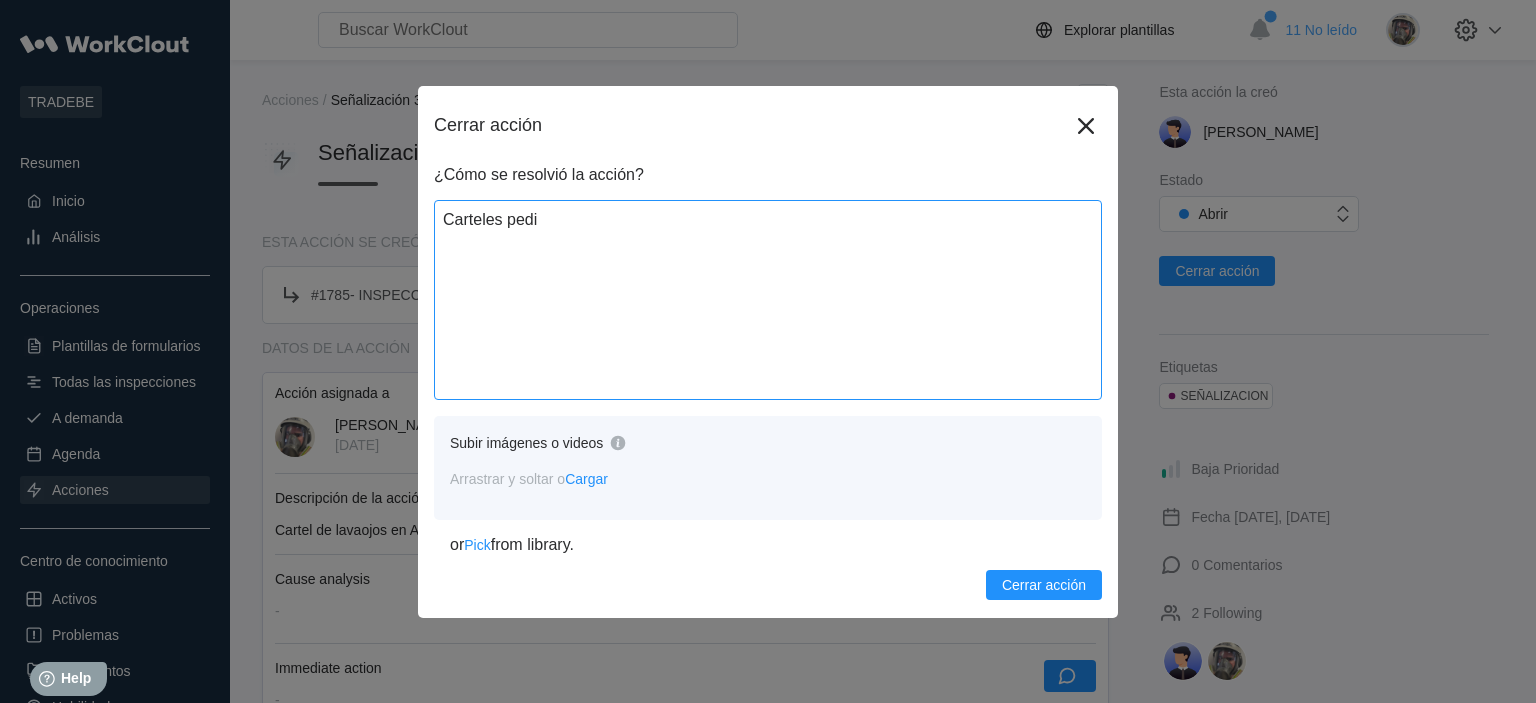 type on "Carteles pedid" 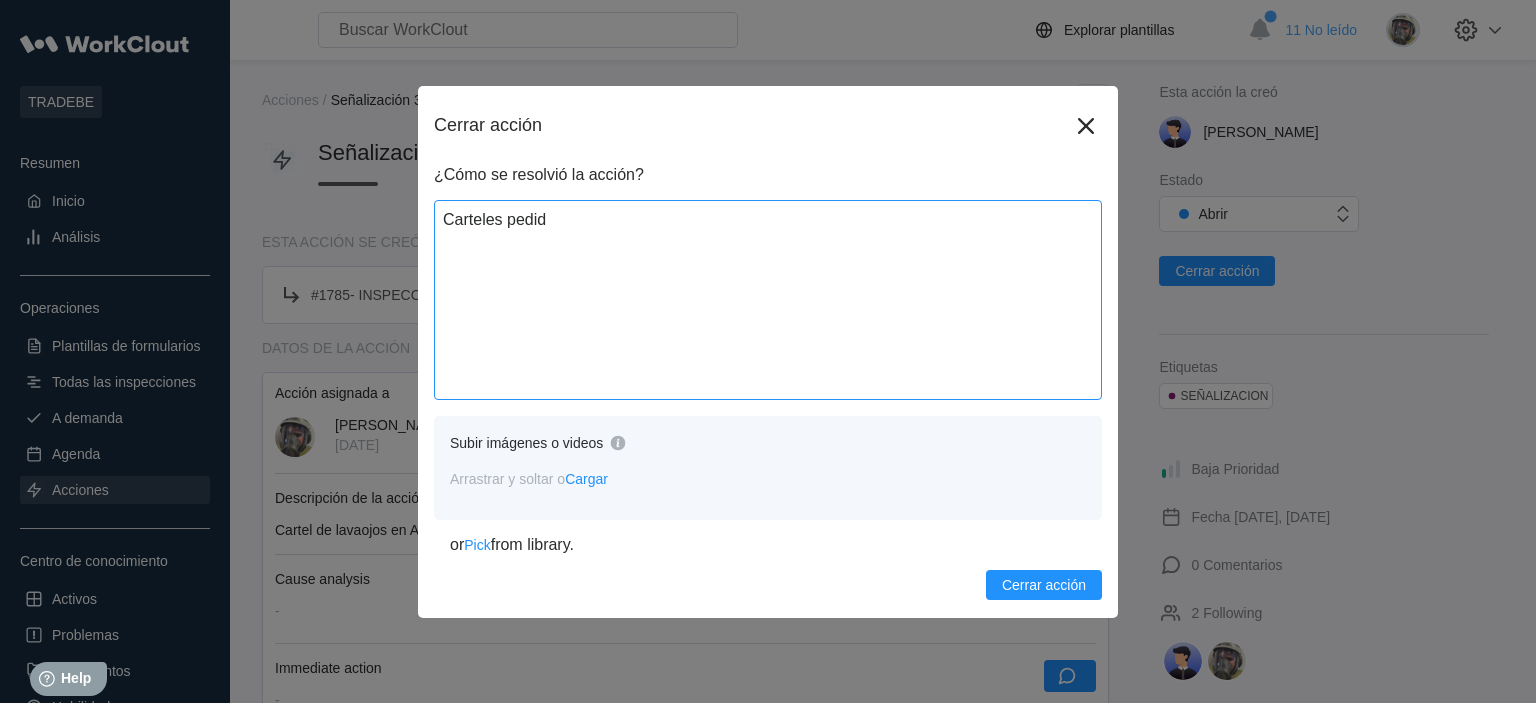 type on "Carteles pedido" 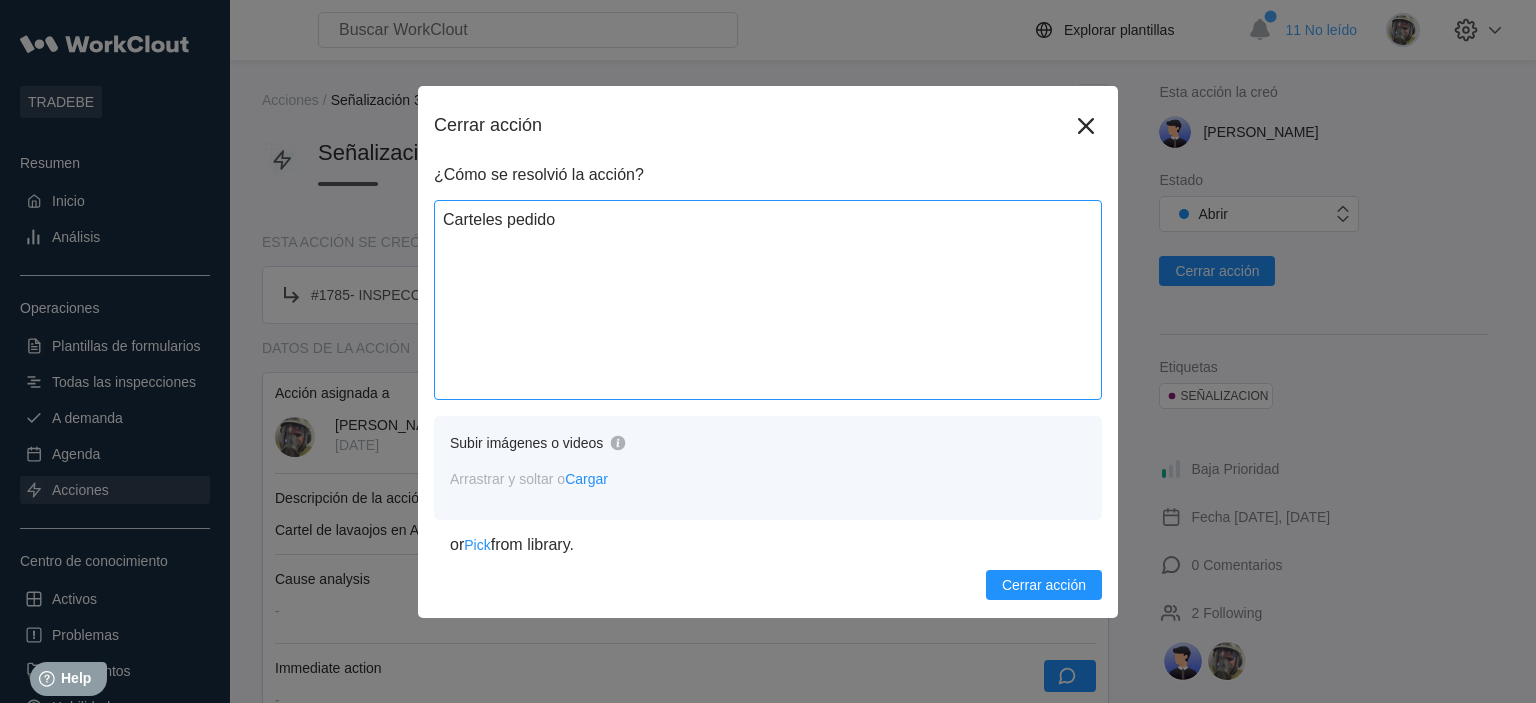 type on "Carteles pedidos" 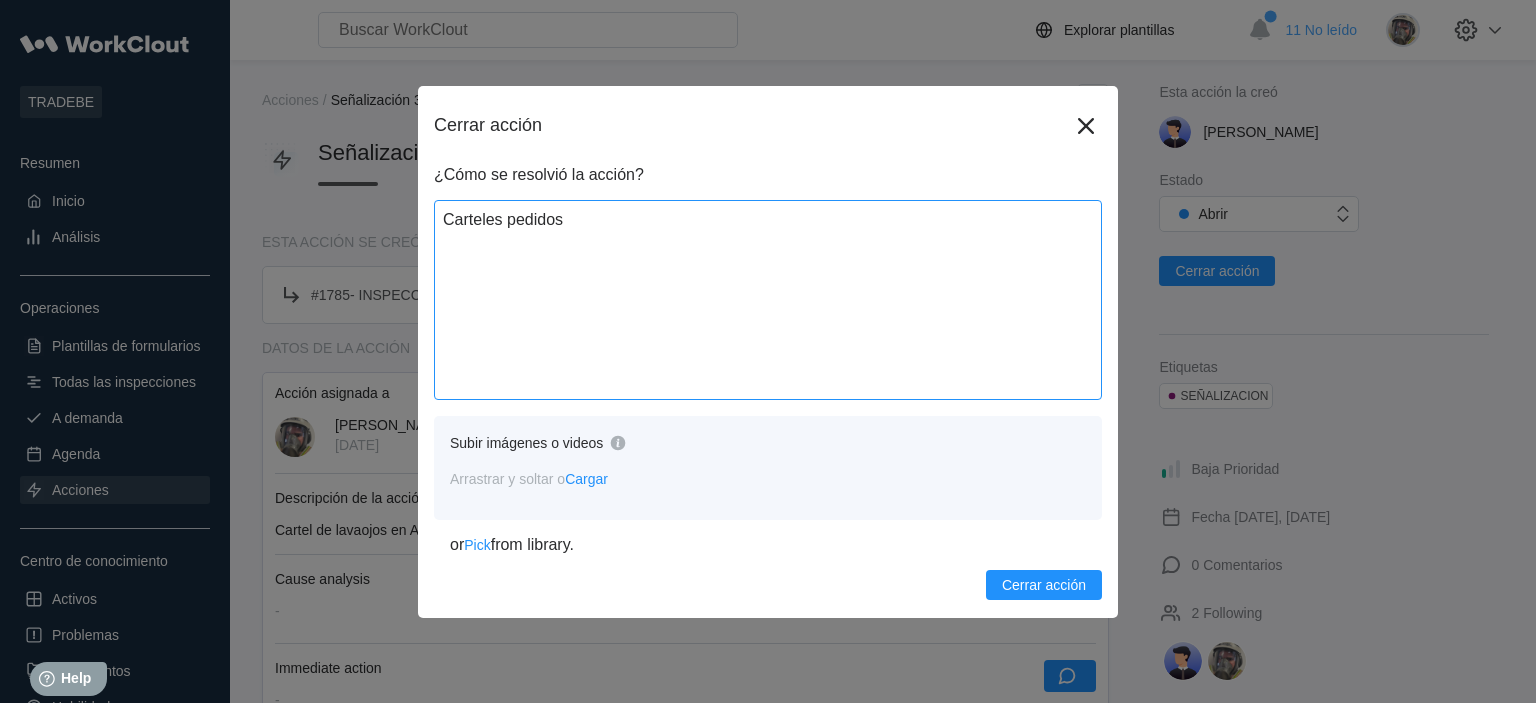 type on "Carteles pedidos" 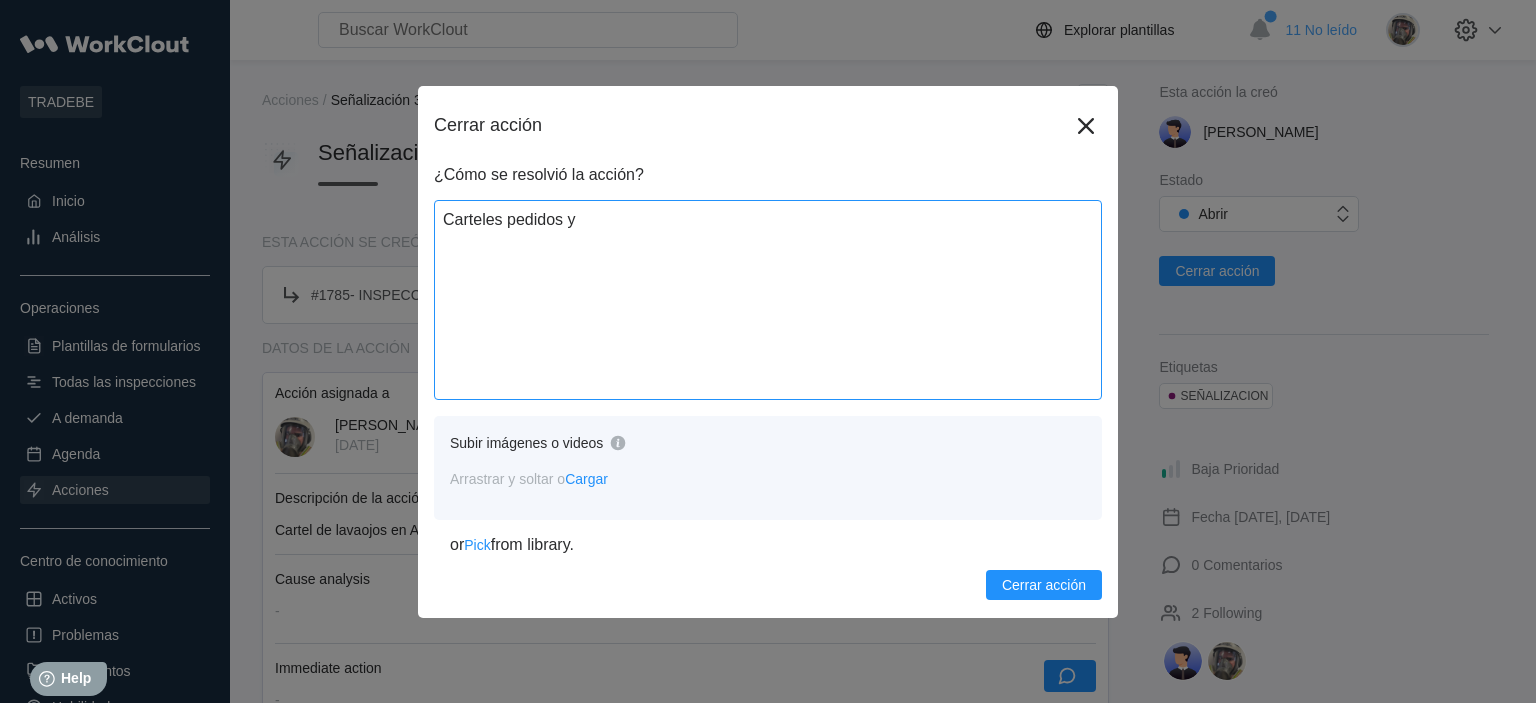 type on "Carteles pedidos y" 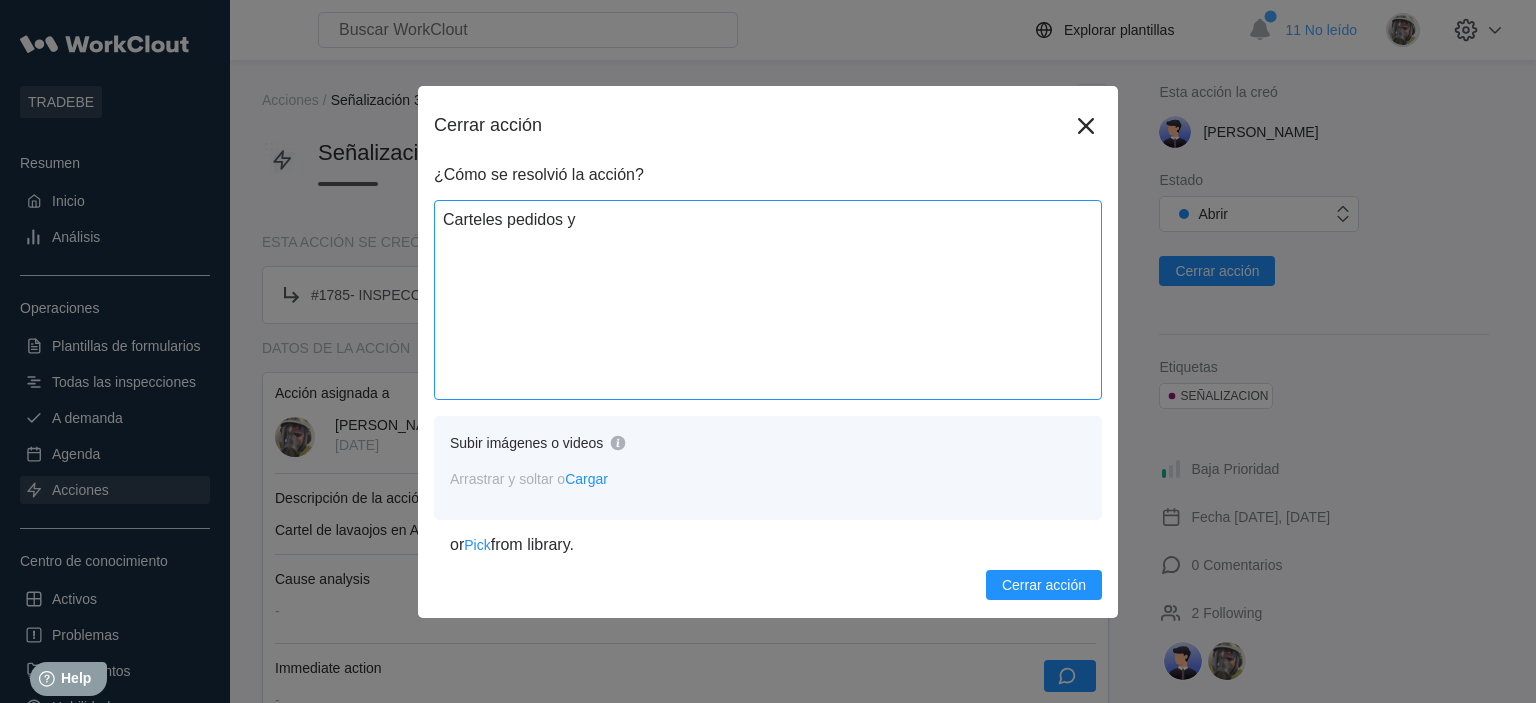 type on "Carteles pedidos y e" 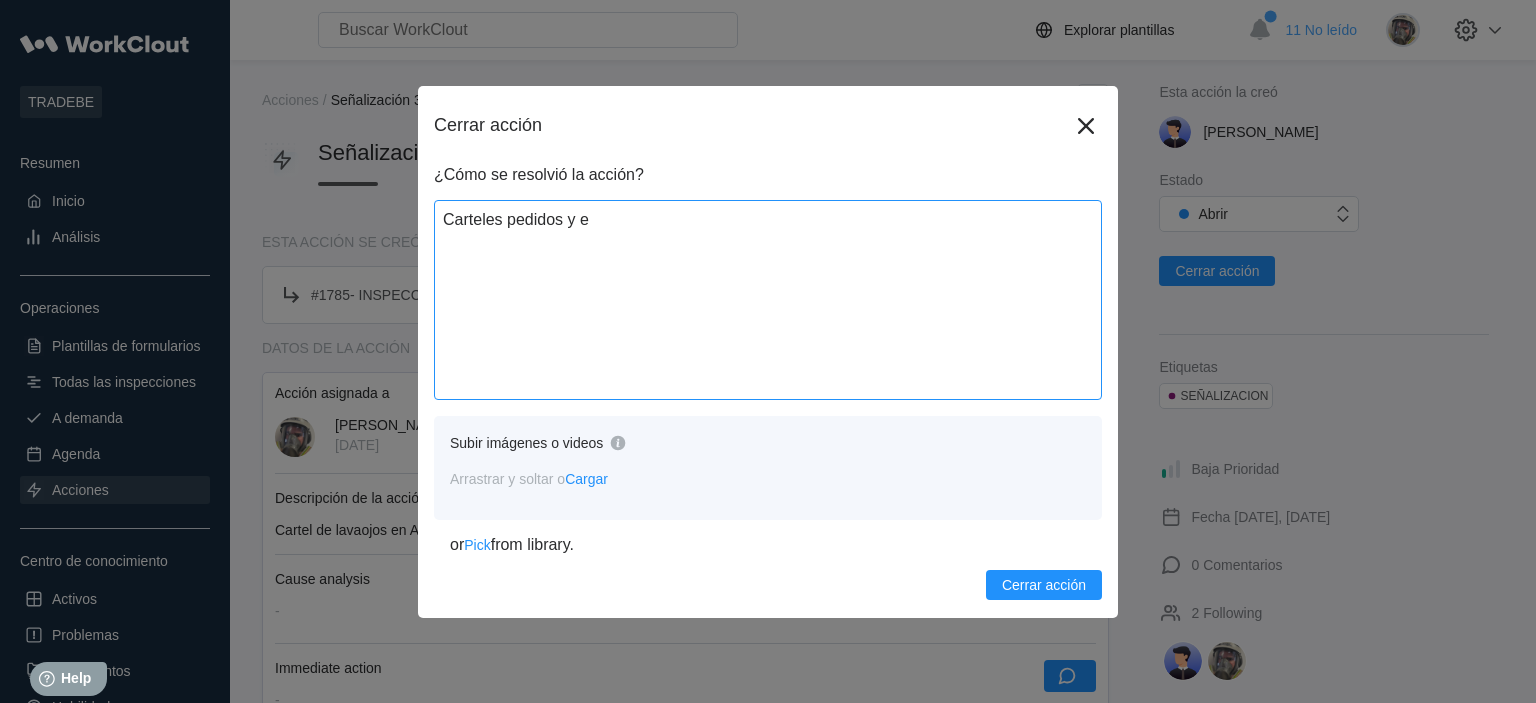 type on "Carteles pedidos y en" 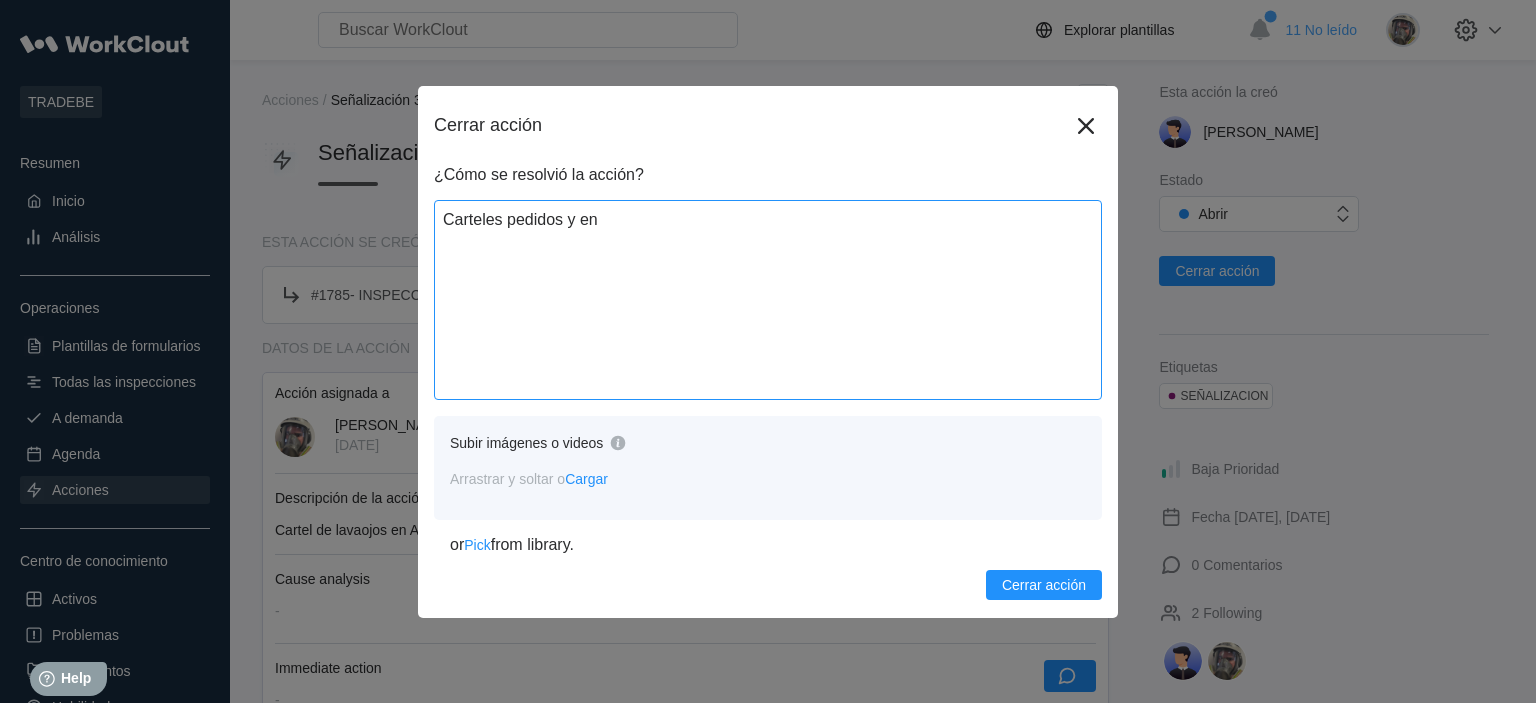 type on "Carteles pedidos y ent" 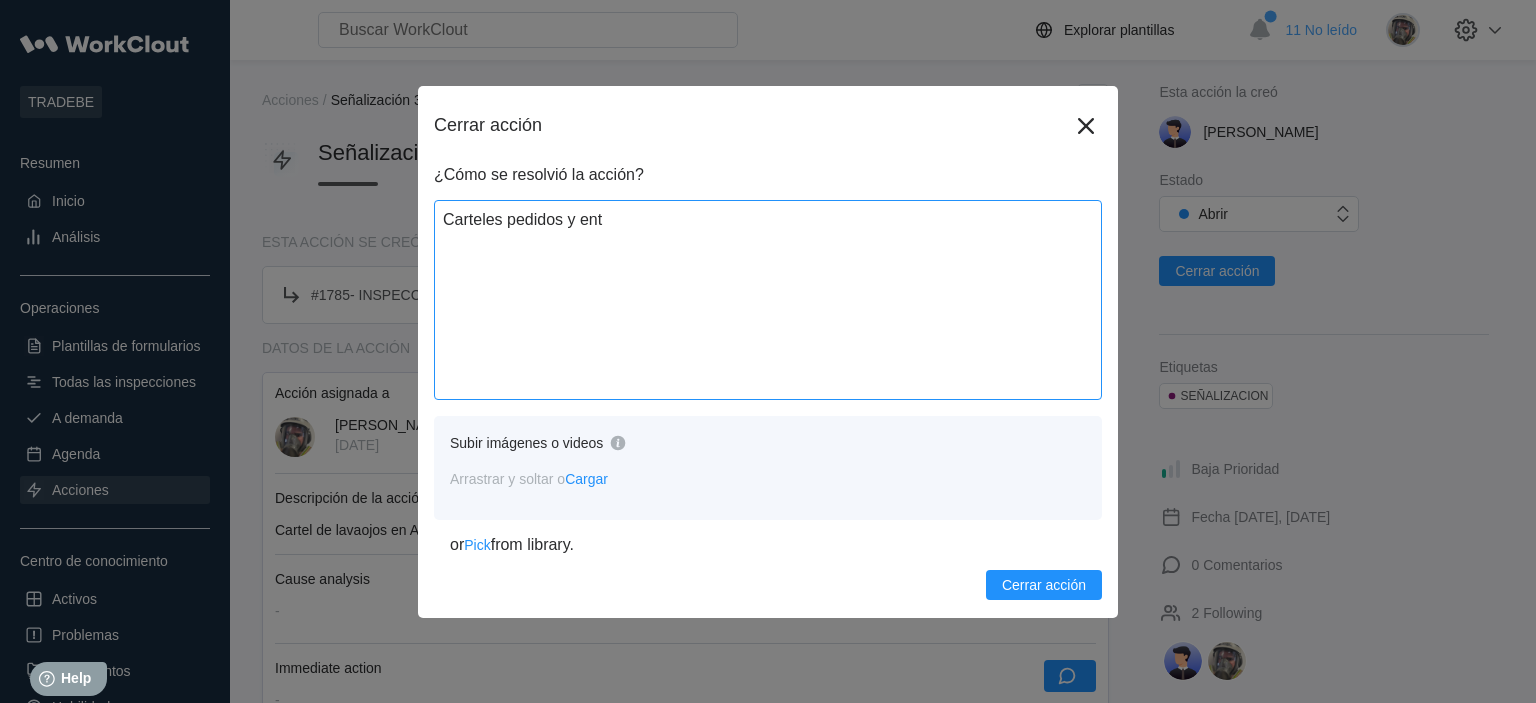 type on "Carteles pedidos y entr" 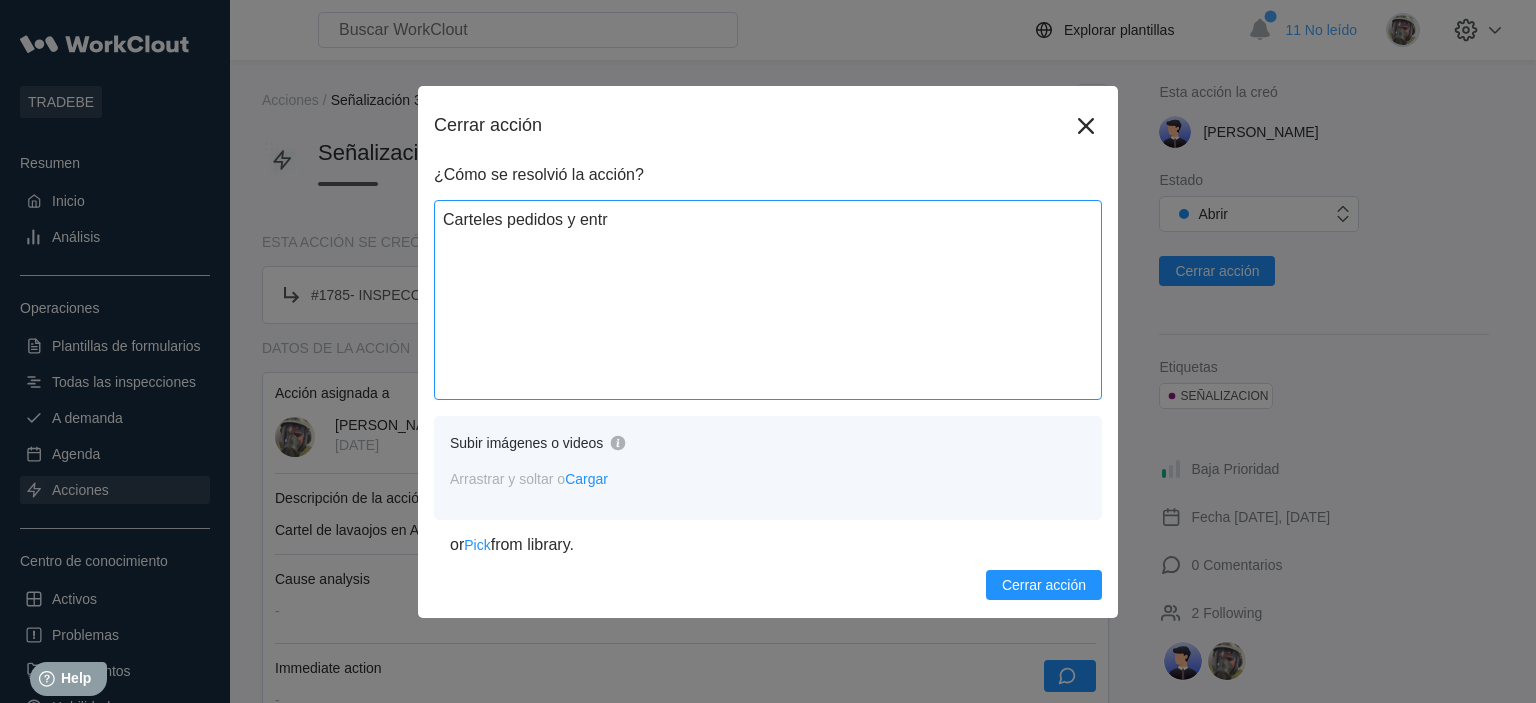type on "Carteles pedidos y entre" 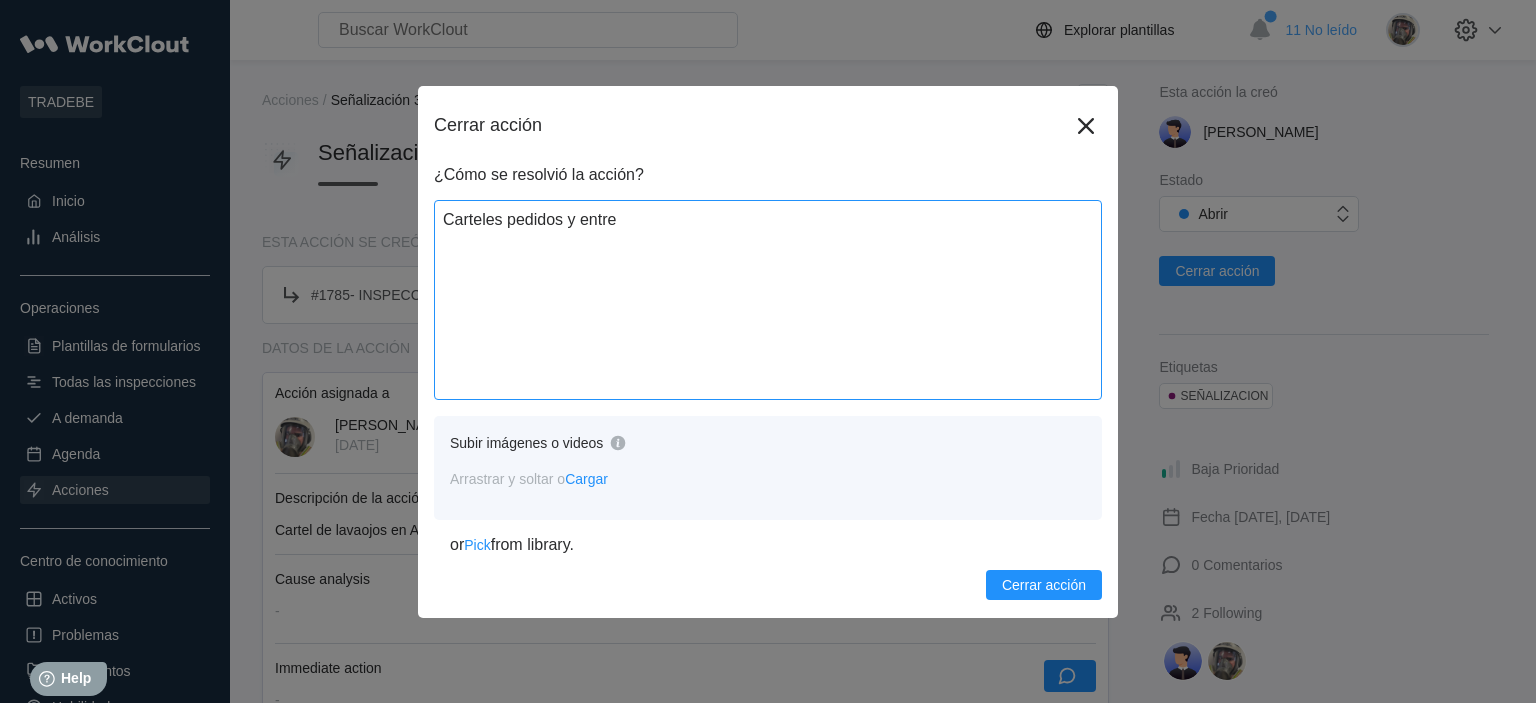 type on "Carteles pedidos y entreg" 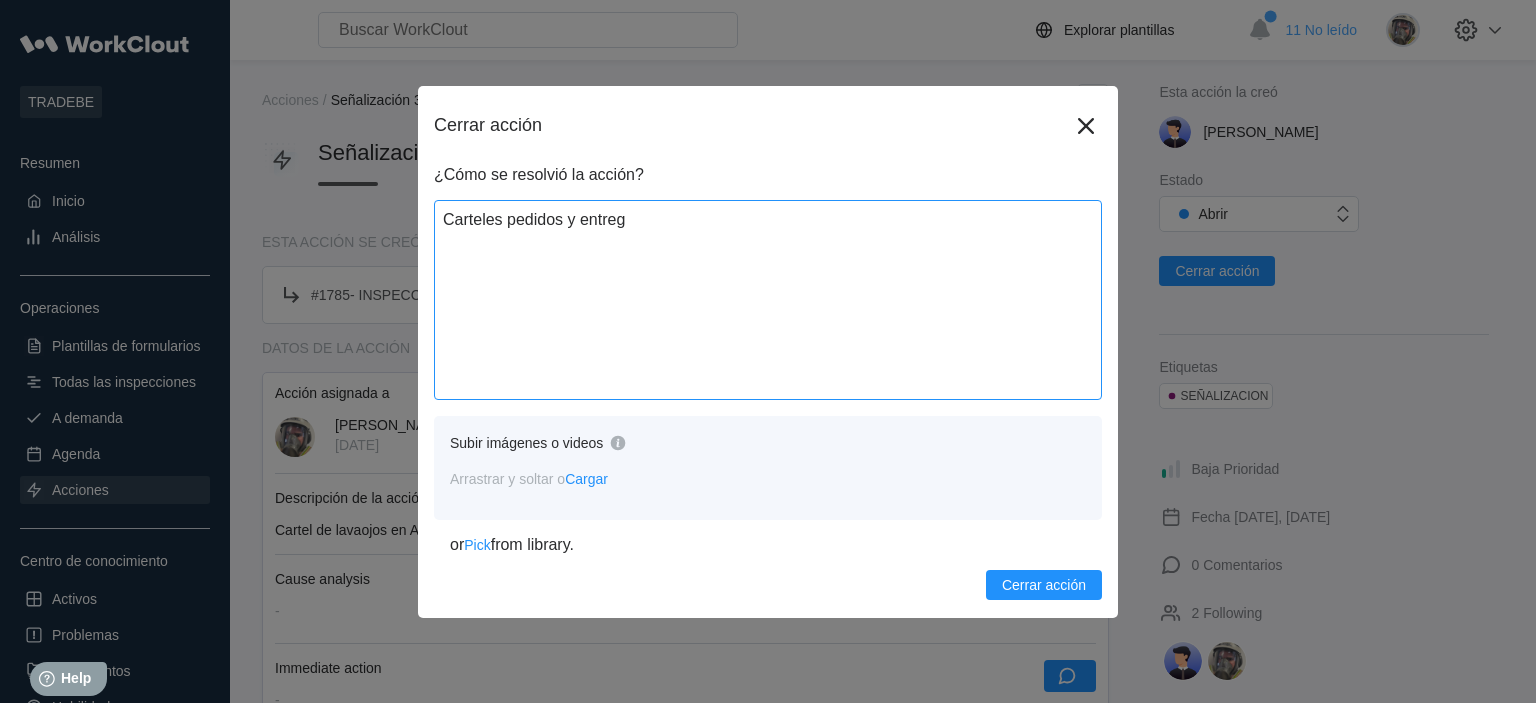 type on "Carteles pedidos y entrega" 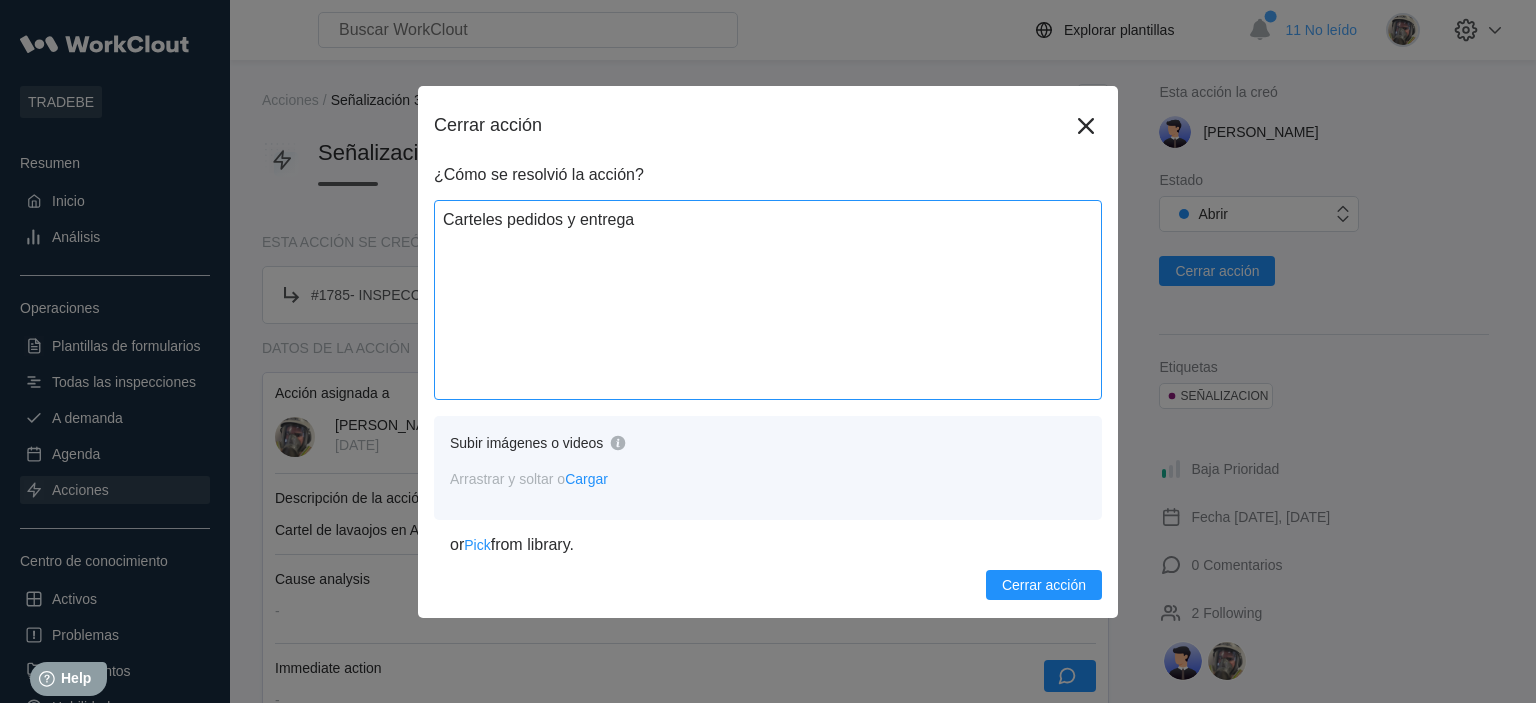 type on "Carteles pedidos y entregad" 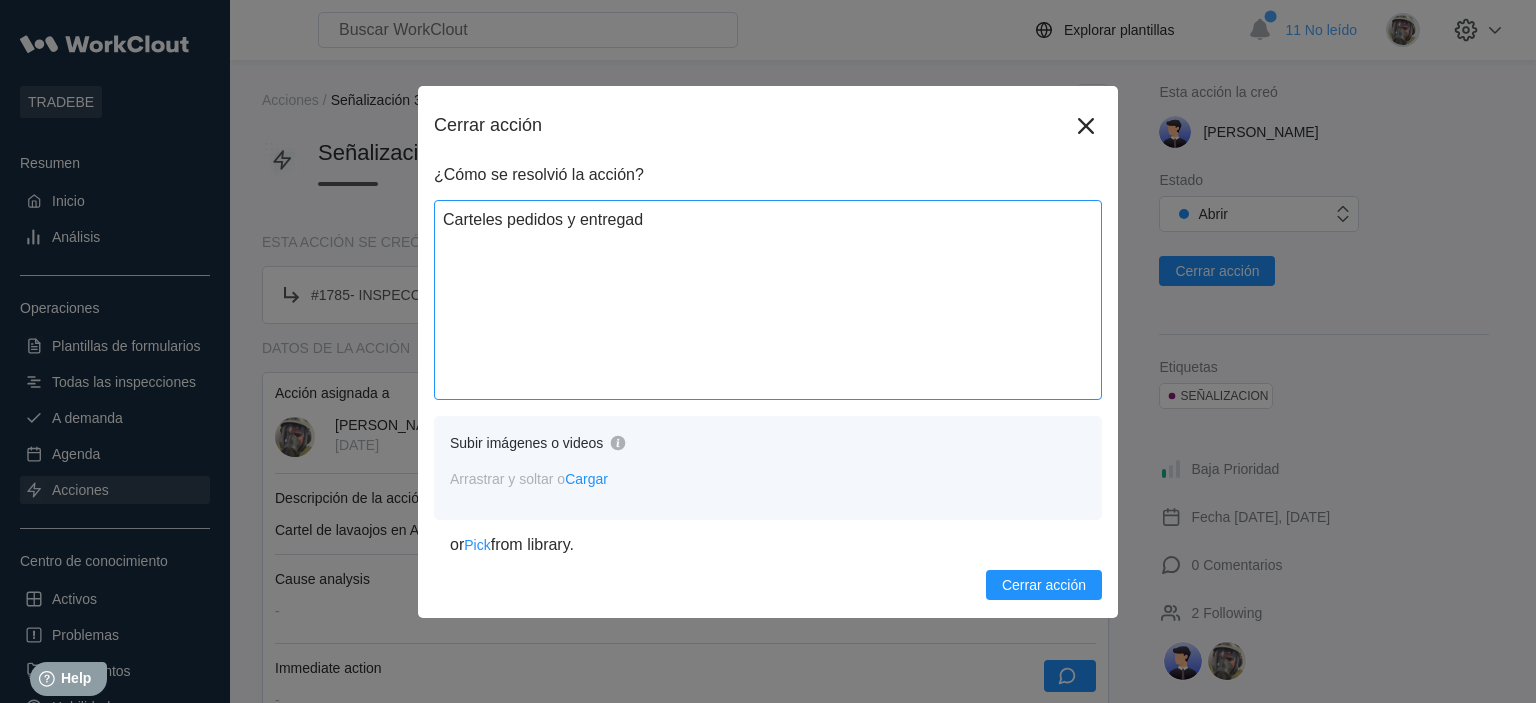type on "Carteles pedidos y entregado" 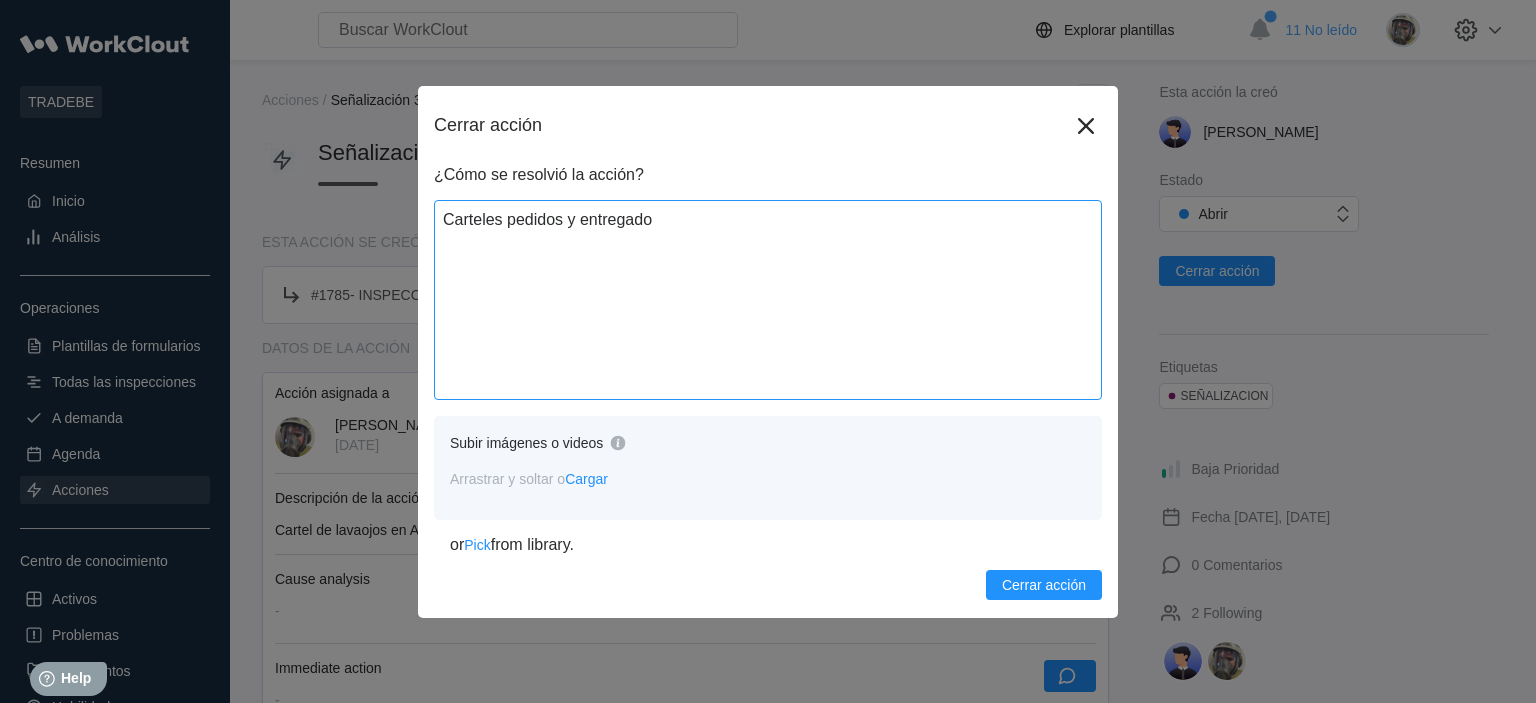 type on "Carteles pedidos y entregados" 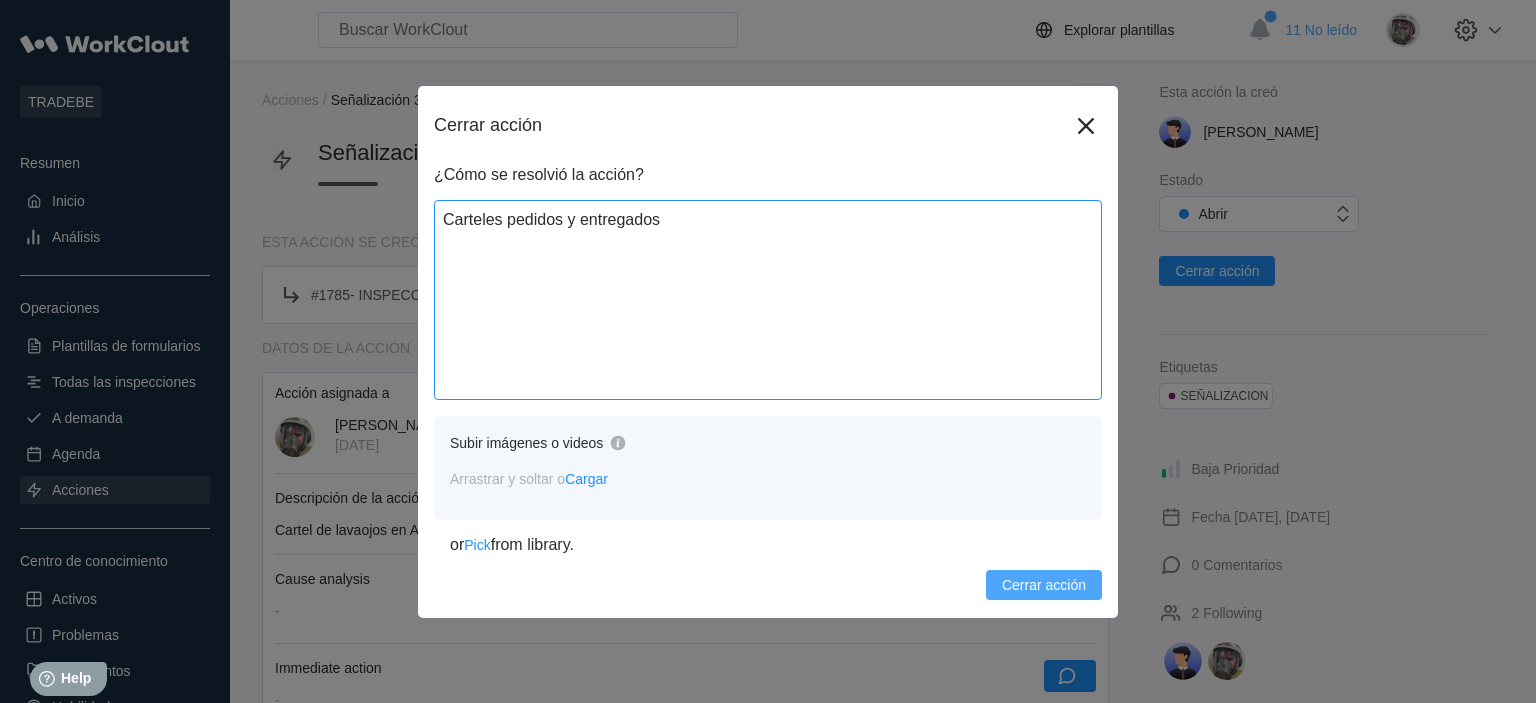 type on "Carteles pedidos y entregados" 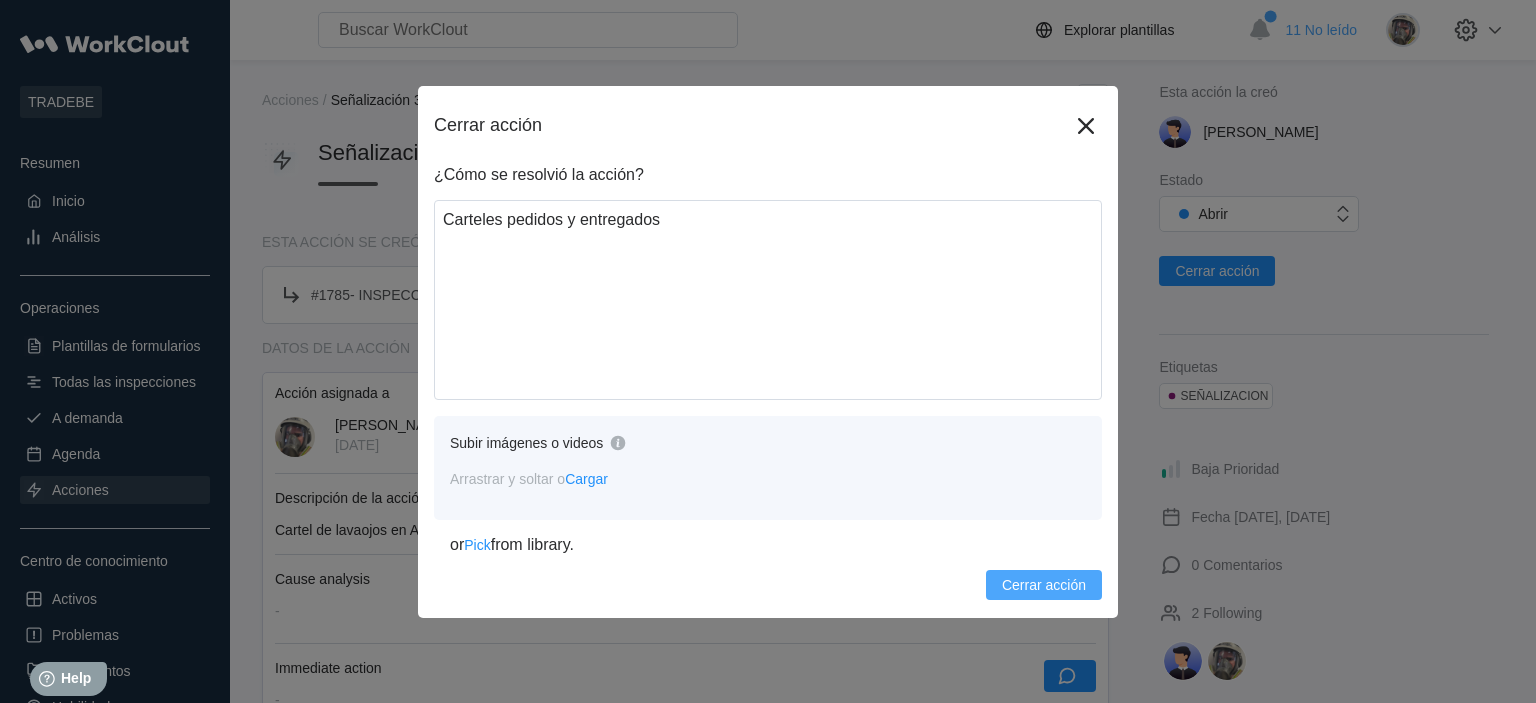 click on "Cerrar acción" at bounding box center (1044, 585) 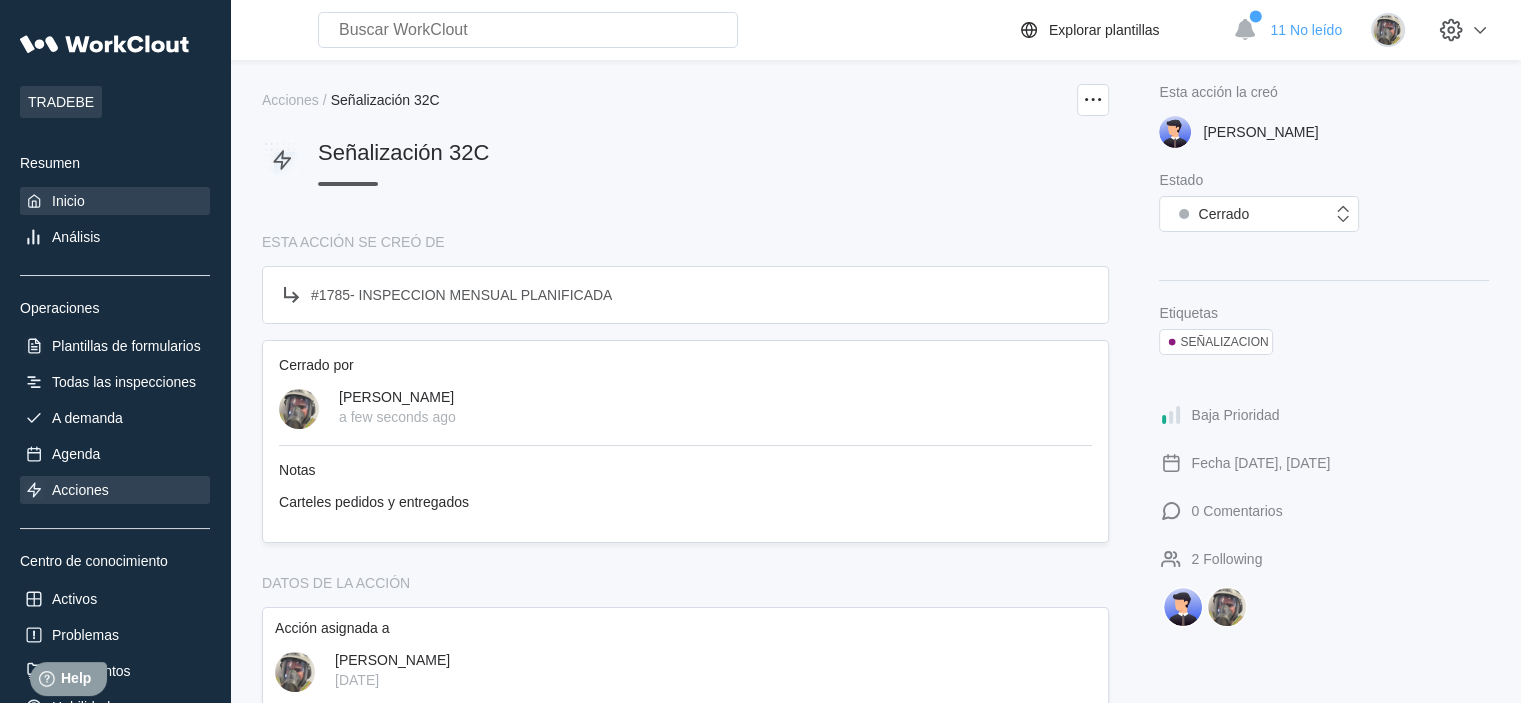 click on "Inicio" at bounding box center (68, 201) 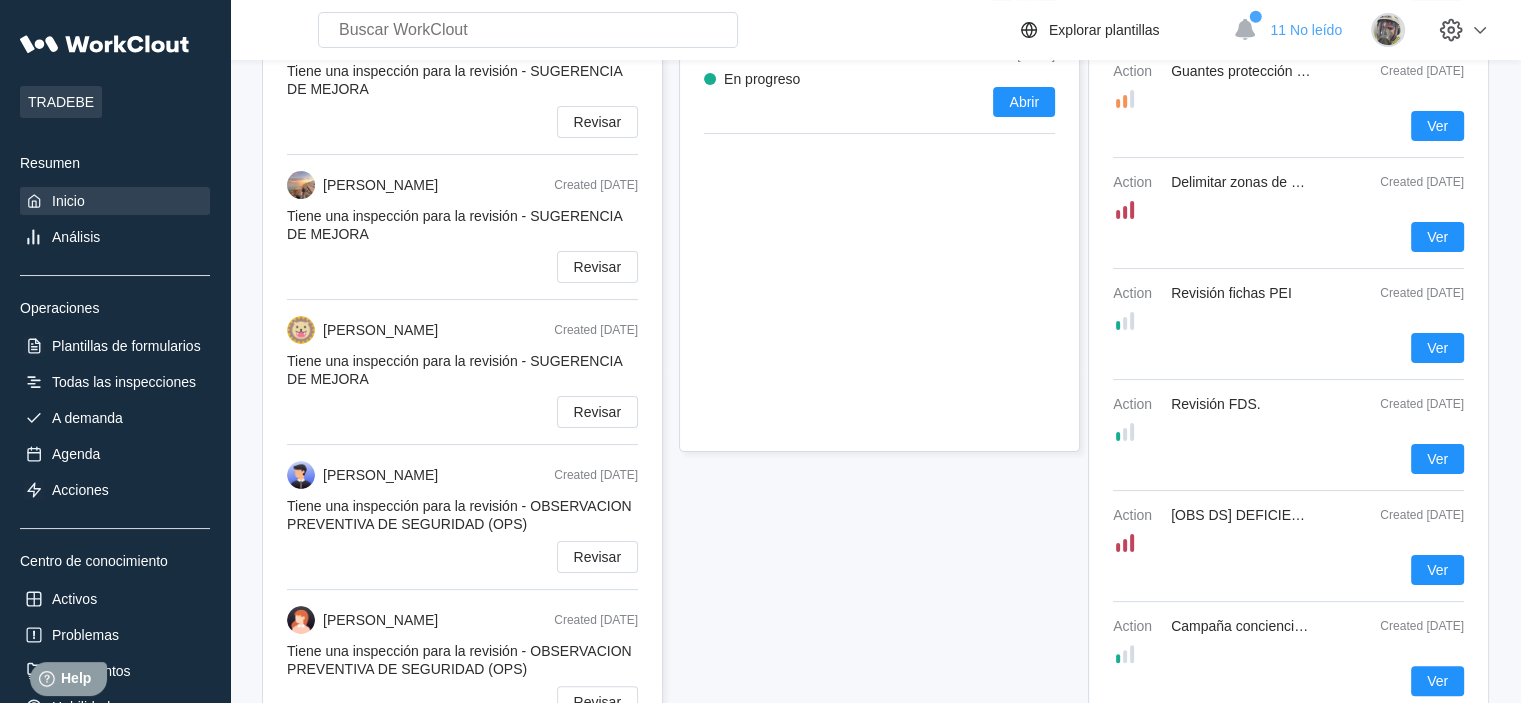 scroll, scrollTop: 300, scrollLeft: 0, axis: vertical 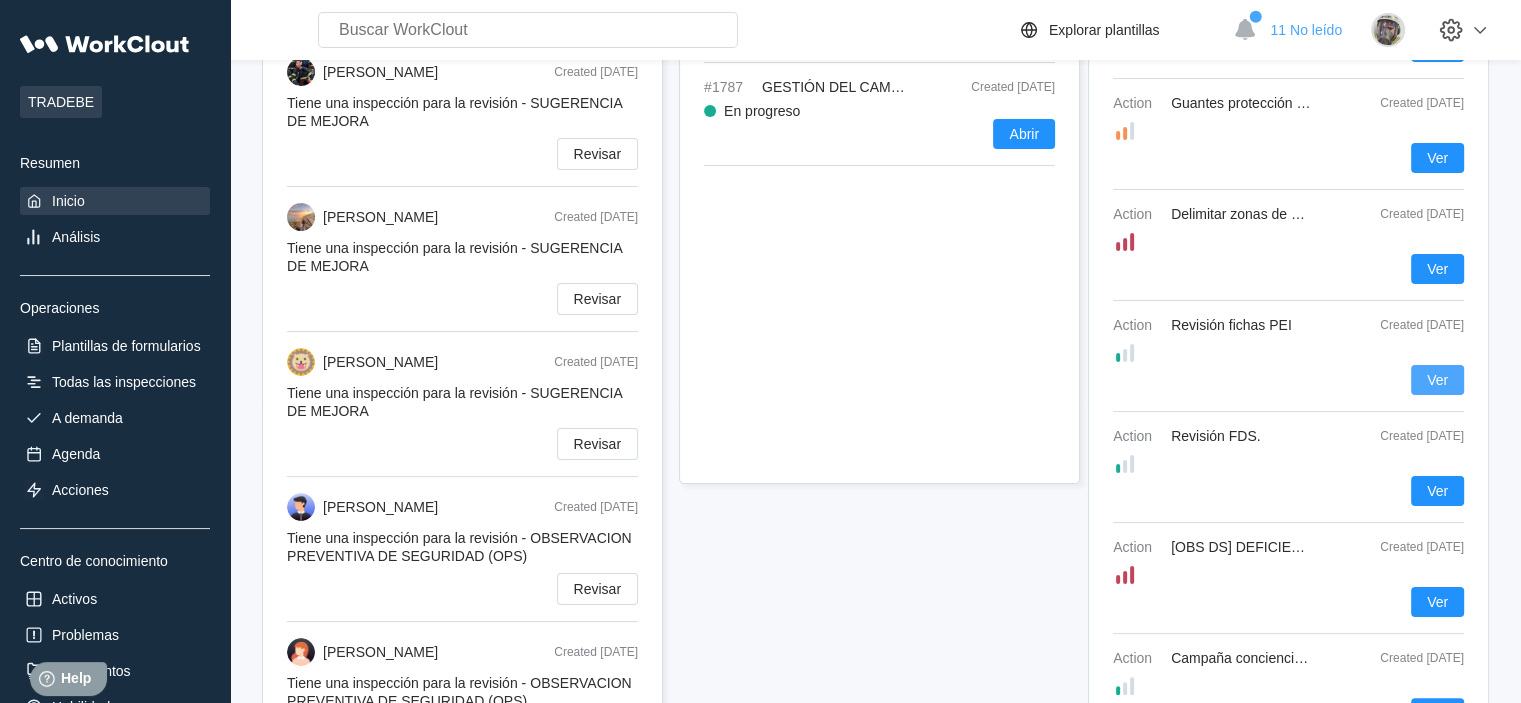 click on "Ver" at bounding box center (1437, 380) 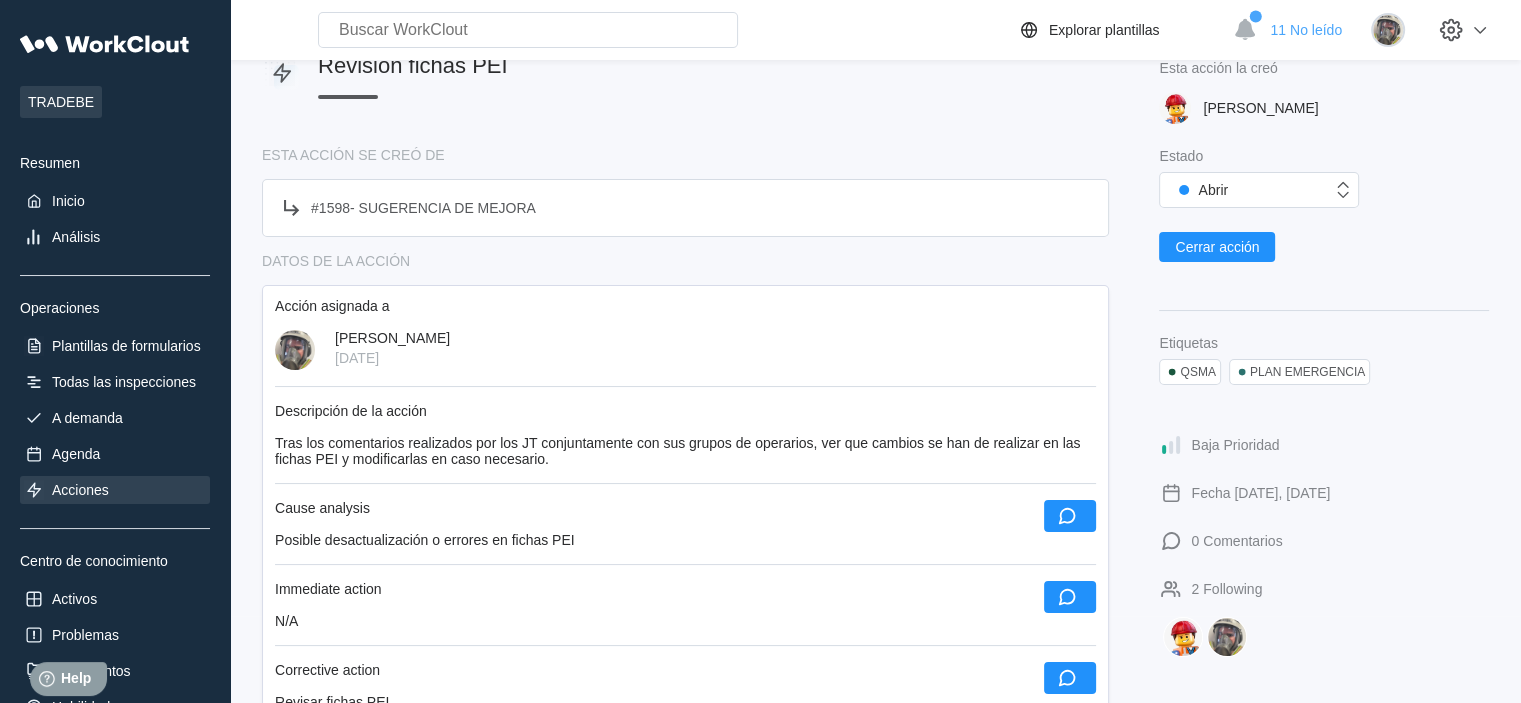 scroll, scrollTop: 0, scrollLeft: 0, axis: both 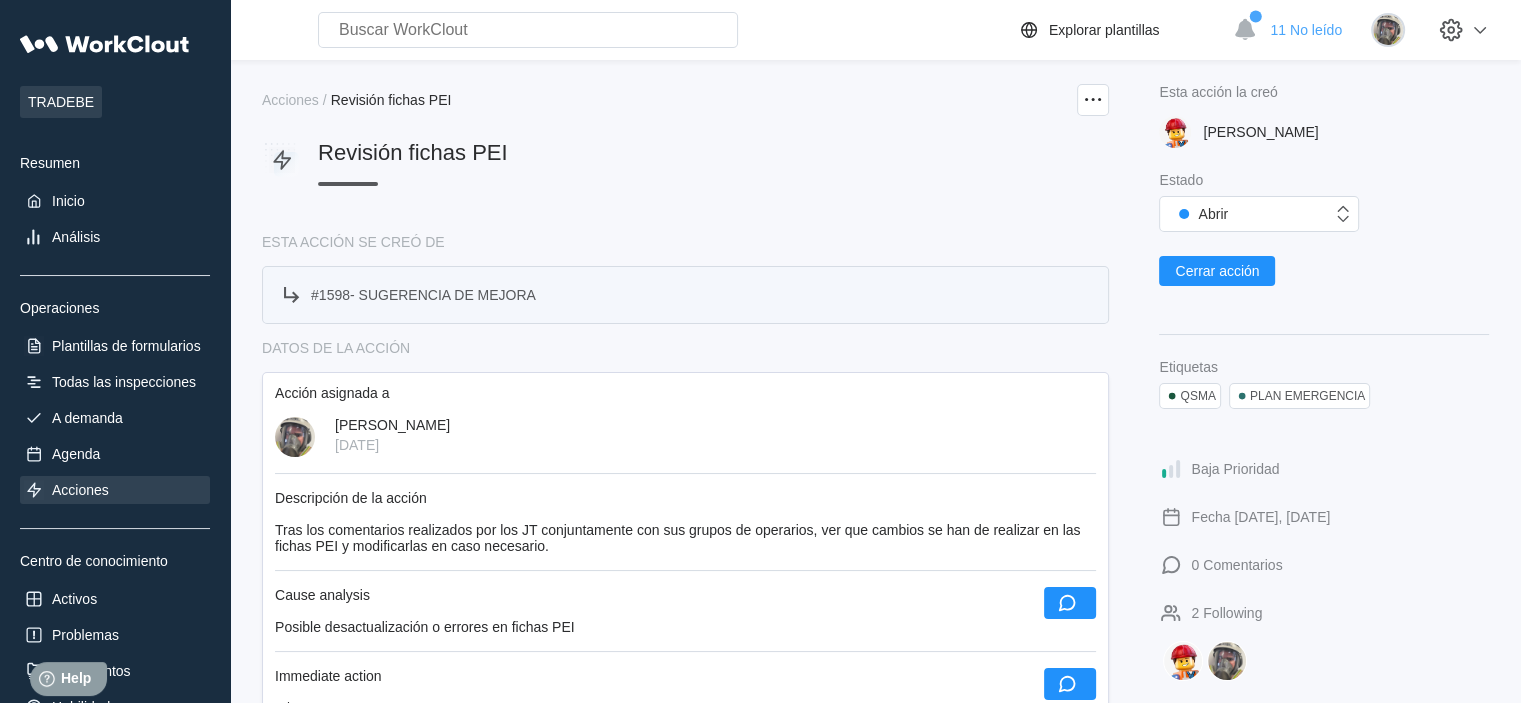 click on "SUGERENCIA DE MEJORA" at bounding box center (447, 295) 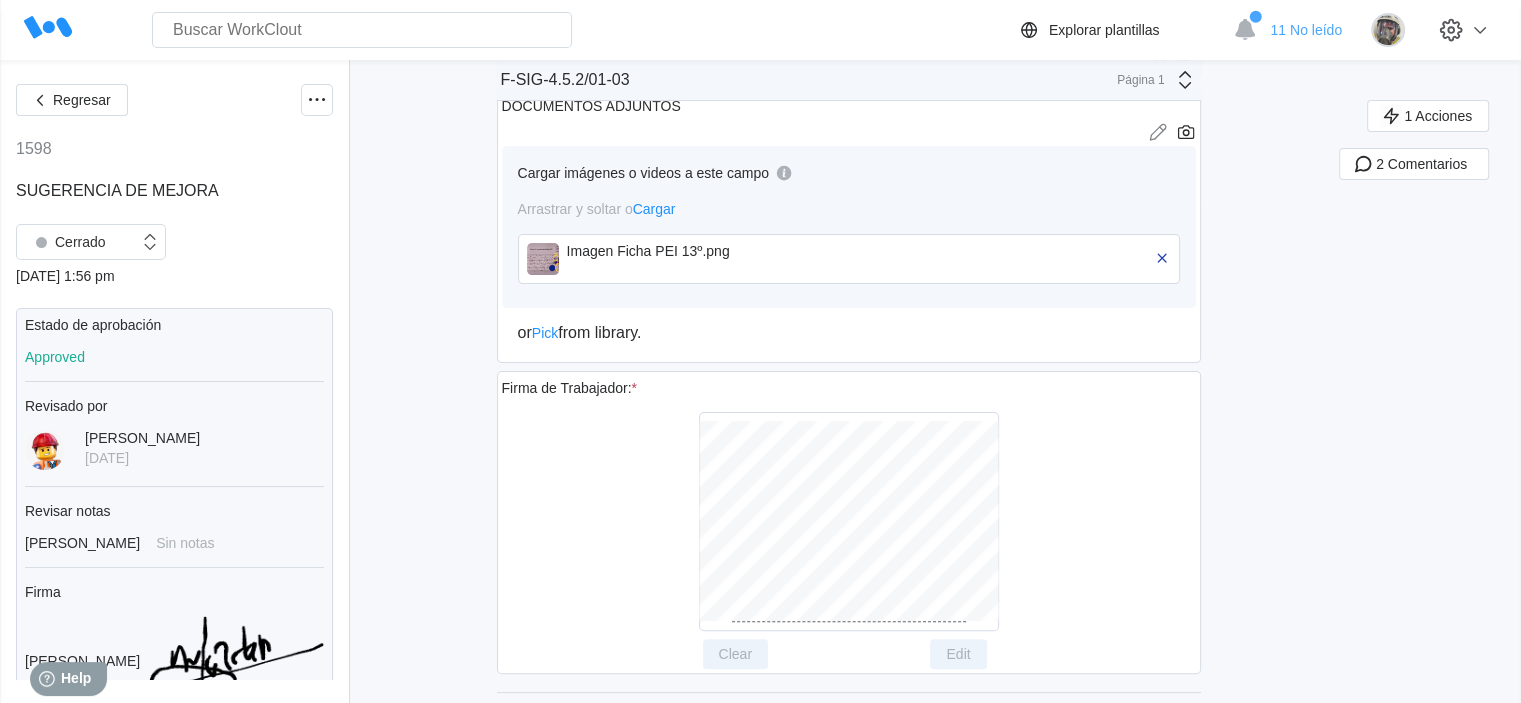 scroll, scrollTop: 500, scrollLeft: 0, axis: vertical 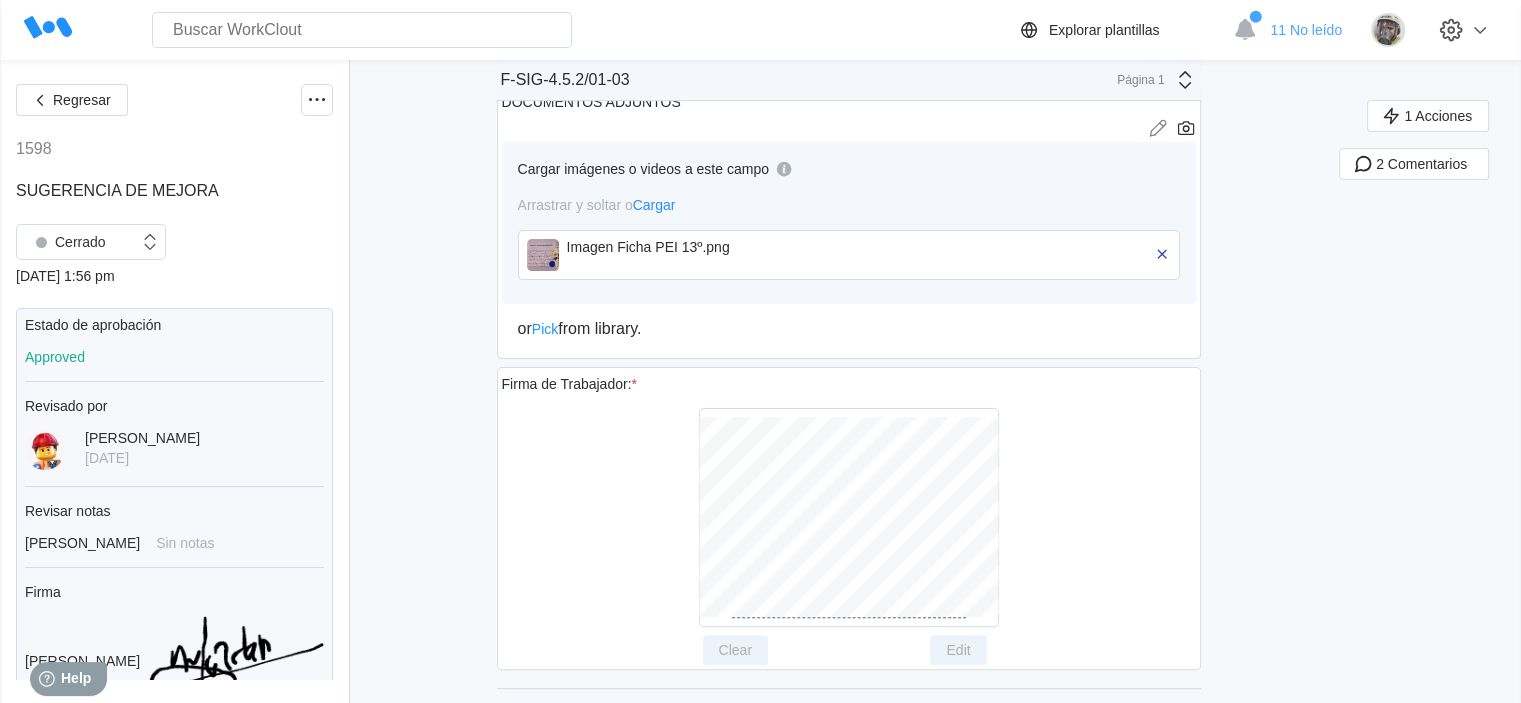 click at bounding box center (543, 255) 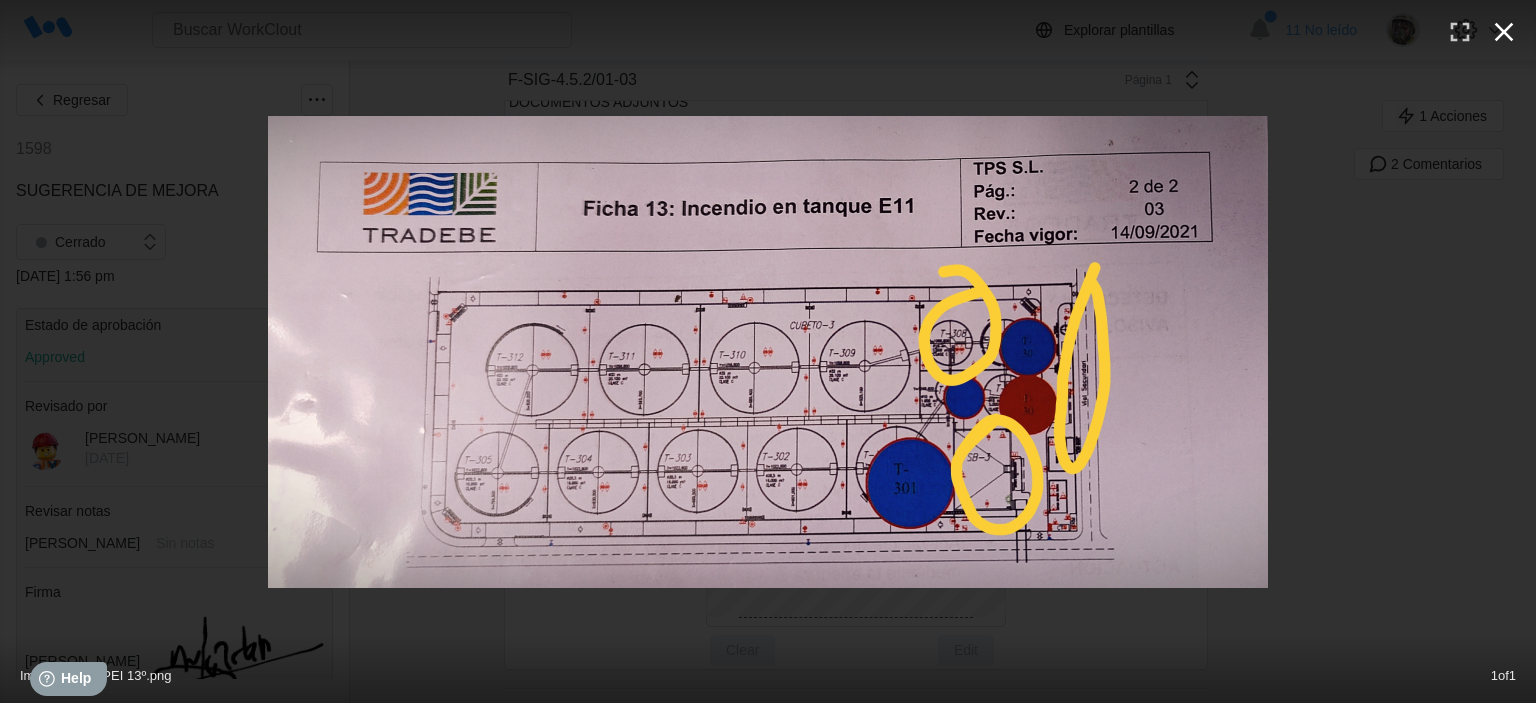 click 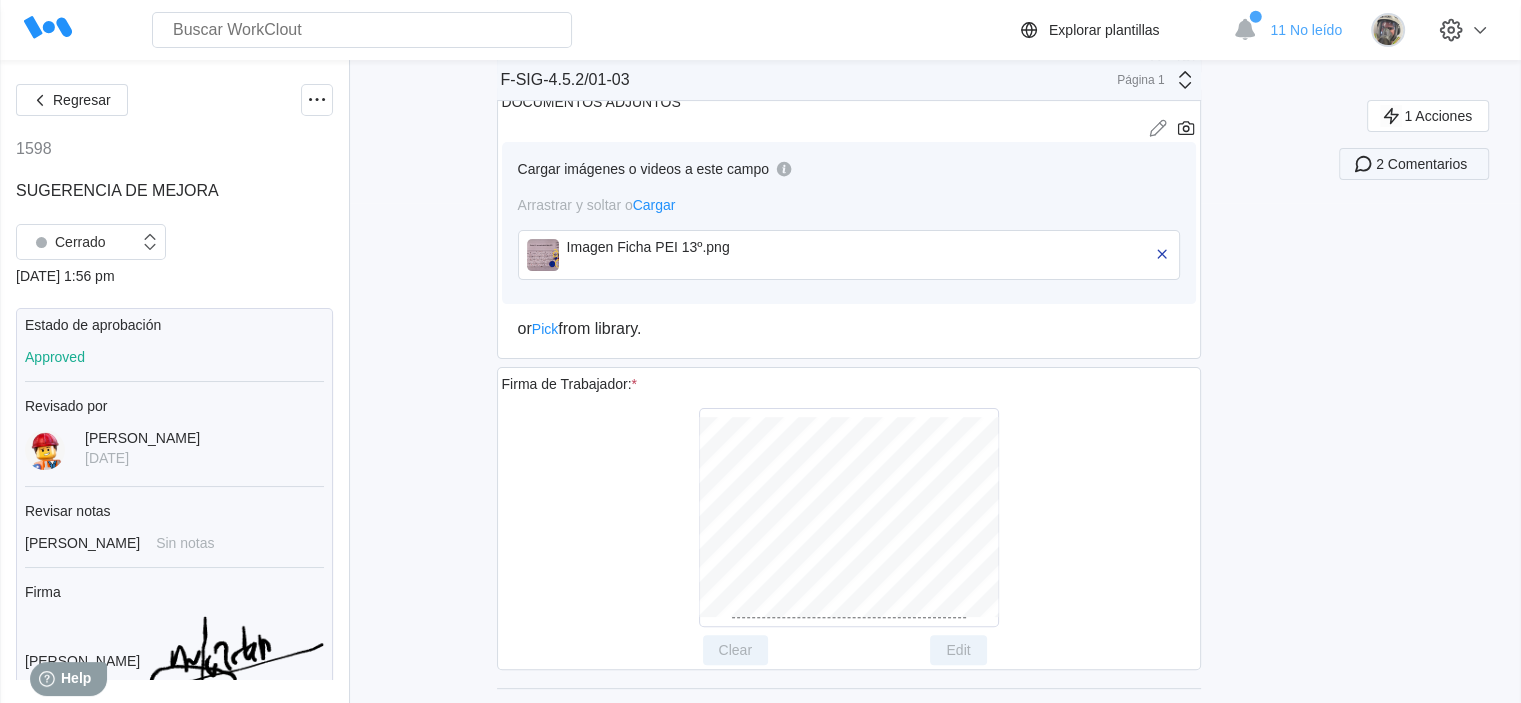 click on "2 Comentarios" at bounding box center (1421, 164) 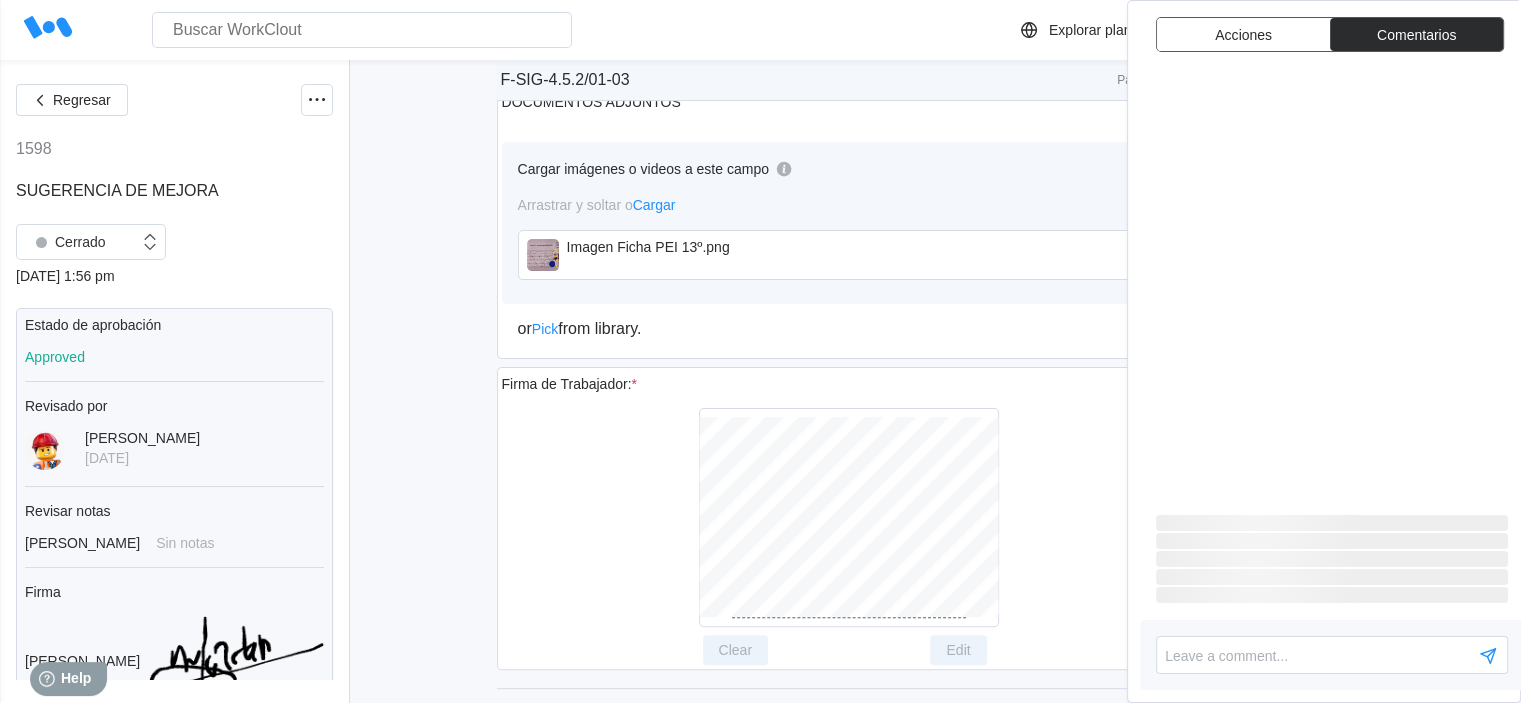 type on "x" 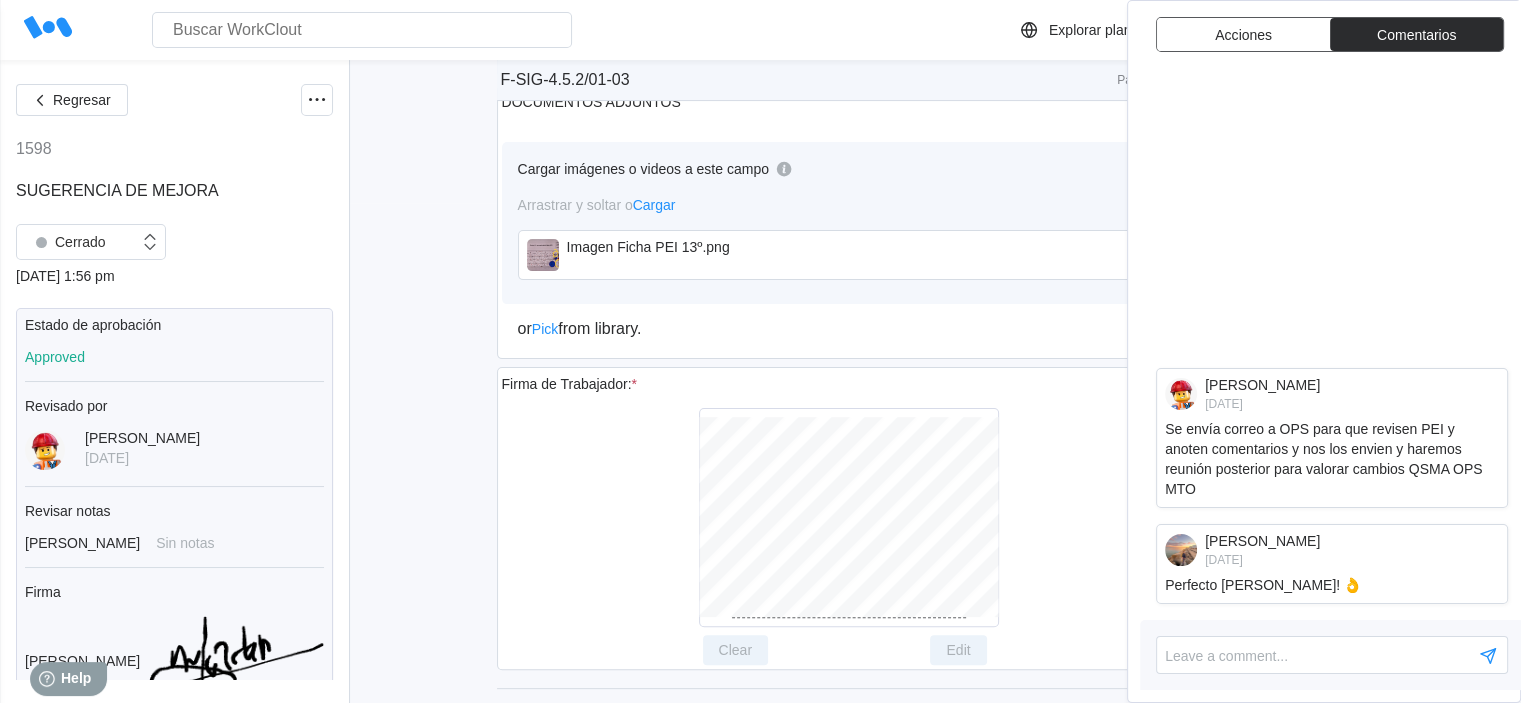 click on "Regresar 1598 SUGERENCIA DE MEJORA   Cerrado [DATE] 1:56 pm Estado de aprobación Approved Revisado por [PERSON_NAME] [DATE] Revisar notas [PERSON_NAME] notas Firma [PERSON_NAME] Resumen de la inspección SUGERENCIA DE MEJORA Asignado [PERSON_NAME] Mostrar detalles F-SIG-4.5.2/01-03 F-SIG-4.5.2/01-03 Página 1 SUGERENCIA DE MEJORA  FECHA: * [DATE] Cargar imágenes o videos a este campo Arrastrar y soltar o  Cargar  or  Pick  from library. TRABAJADOR: *   [PERSON_NAME] imágenes o videos a este campo Arrastrar y soltar o  Cargar  or  Pick  from library. COMENTARIO: * x Cargar imágenes o videos a este campo Arrastrar y soltar o  Cargar  or  Pick  from library. DOCUMENTOS ADJUNTOS Cargar imágenes o videos a este campo Arrastrar y soltar o  Cargar Imagen Ficha PEI 13º.png  or  Pick  from library. Firma de Trabajador: * Clear Edit RESPUESTA SUGERENCIA RESPONSABLES RESPUESTA:   [PERSON_NAME] imágenes o videos a este campo Arrastrar y soltar o  Cargar  or  Pick  from library. [GEOGRAPHIC_DATA]" at bounding box center [760, 533] 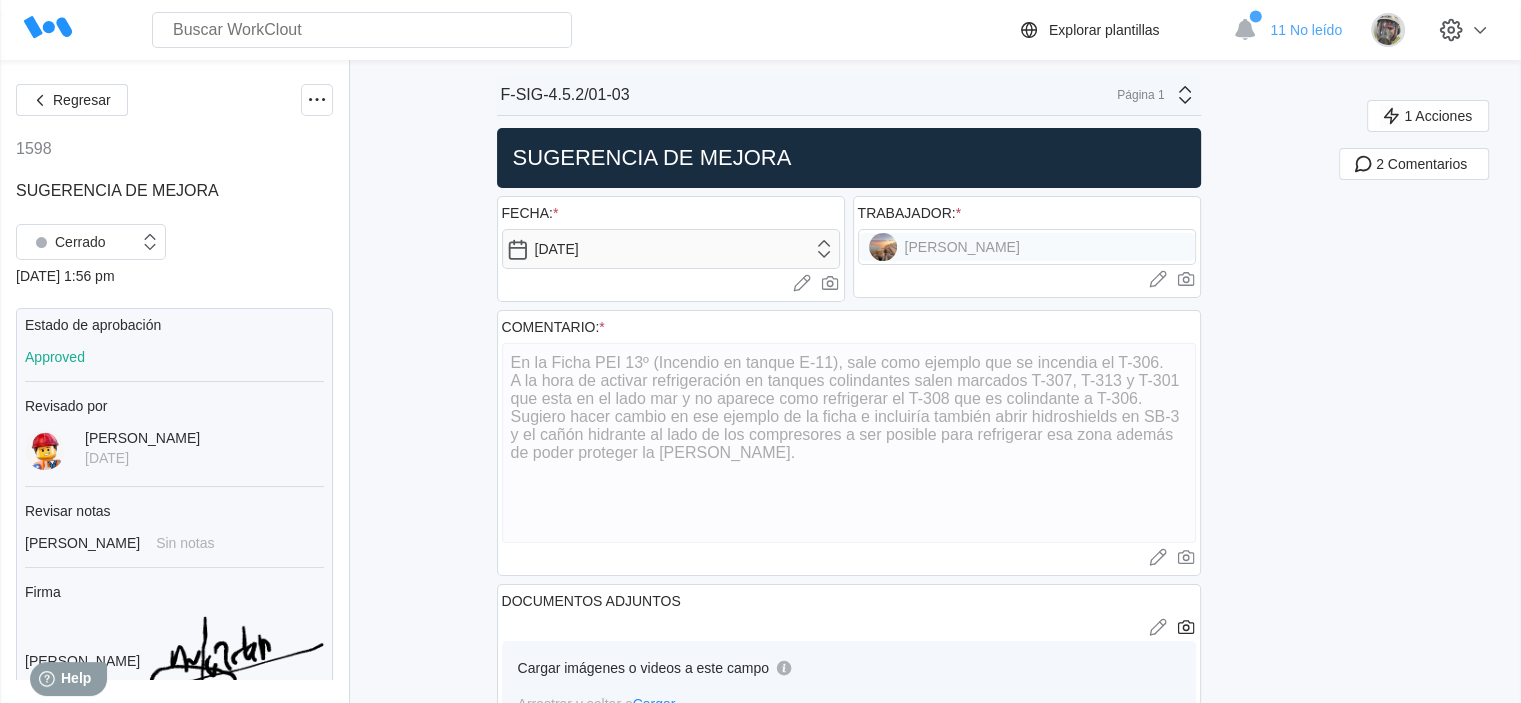 scroll, scrollTop: 0, scrollLeft: 0, axis: both 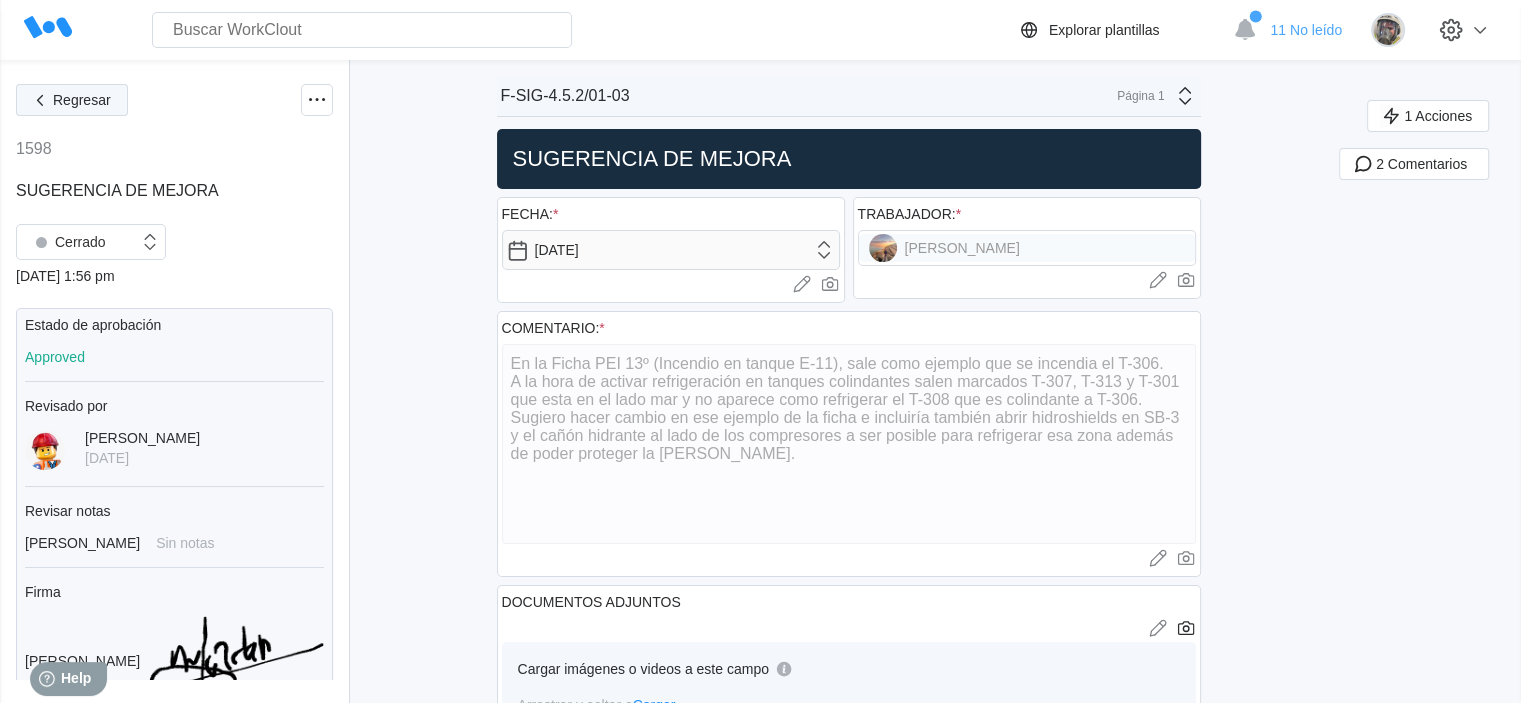 click on "Regresar" at bounding box center (82, 100) 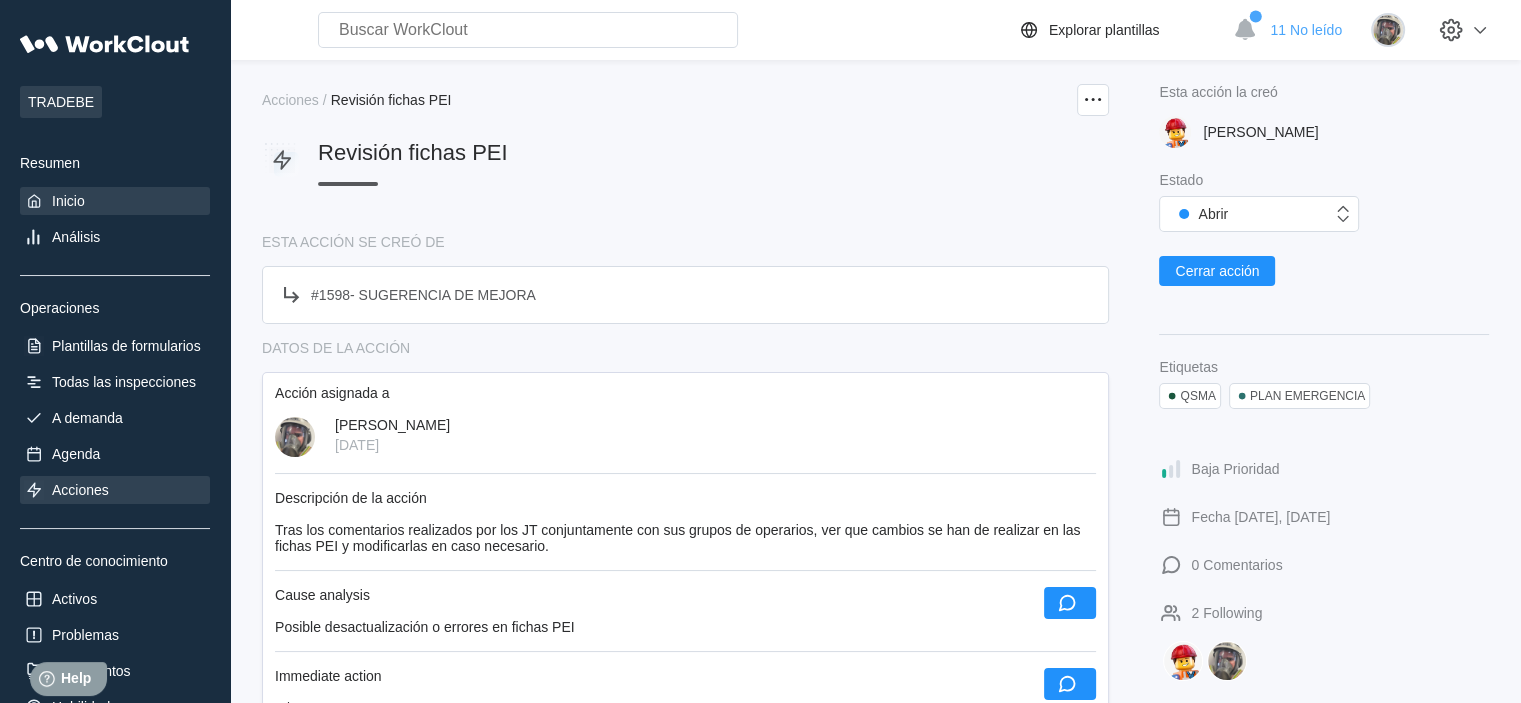 click on "Inicio" at bounding box center [115, 201] 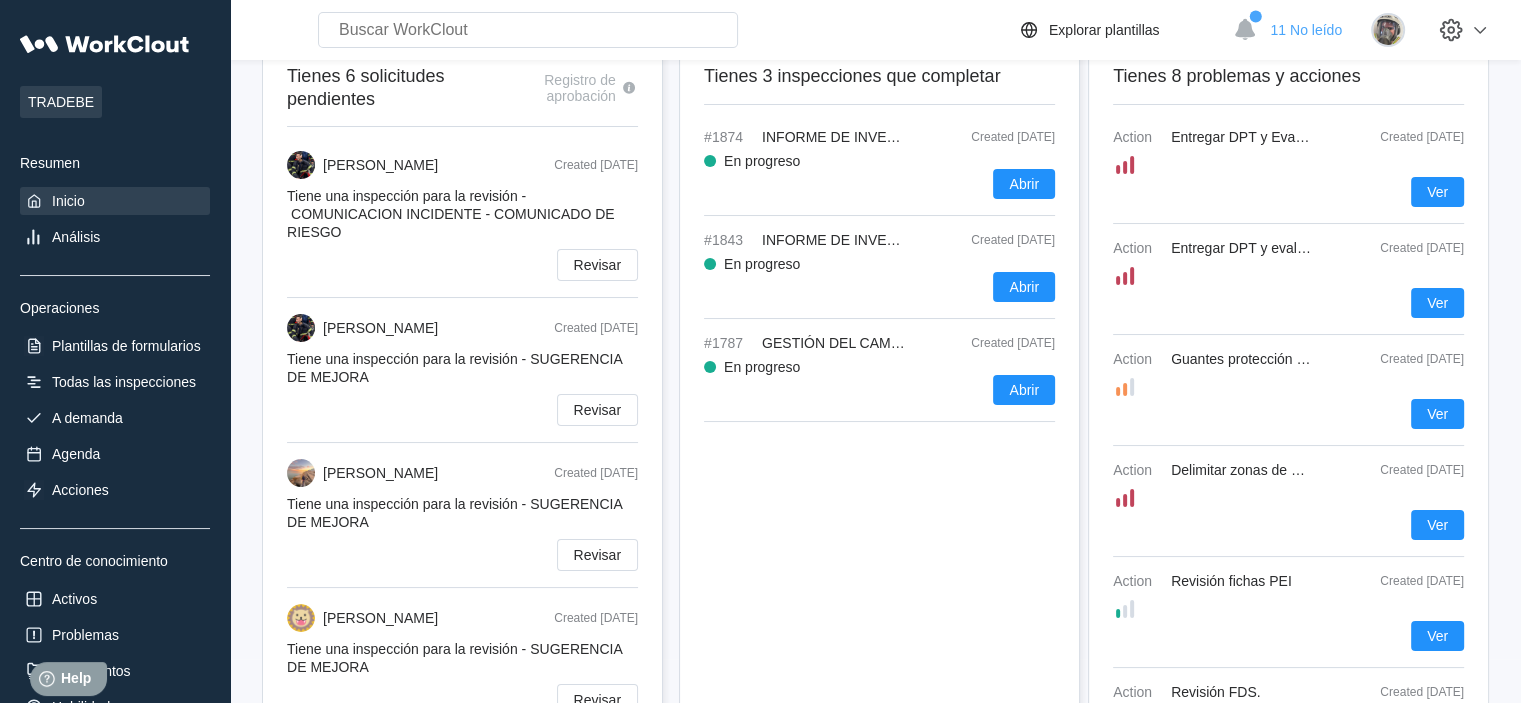 scroll, scrollTop: 0, scrollLeft: 0, axis: both 